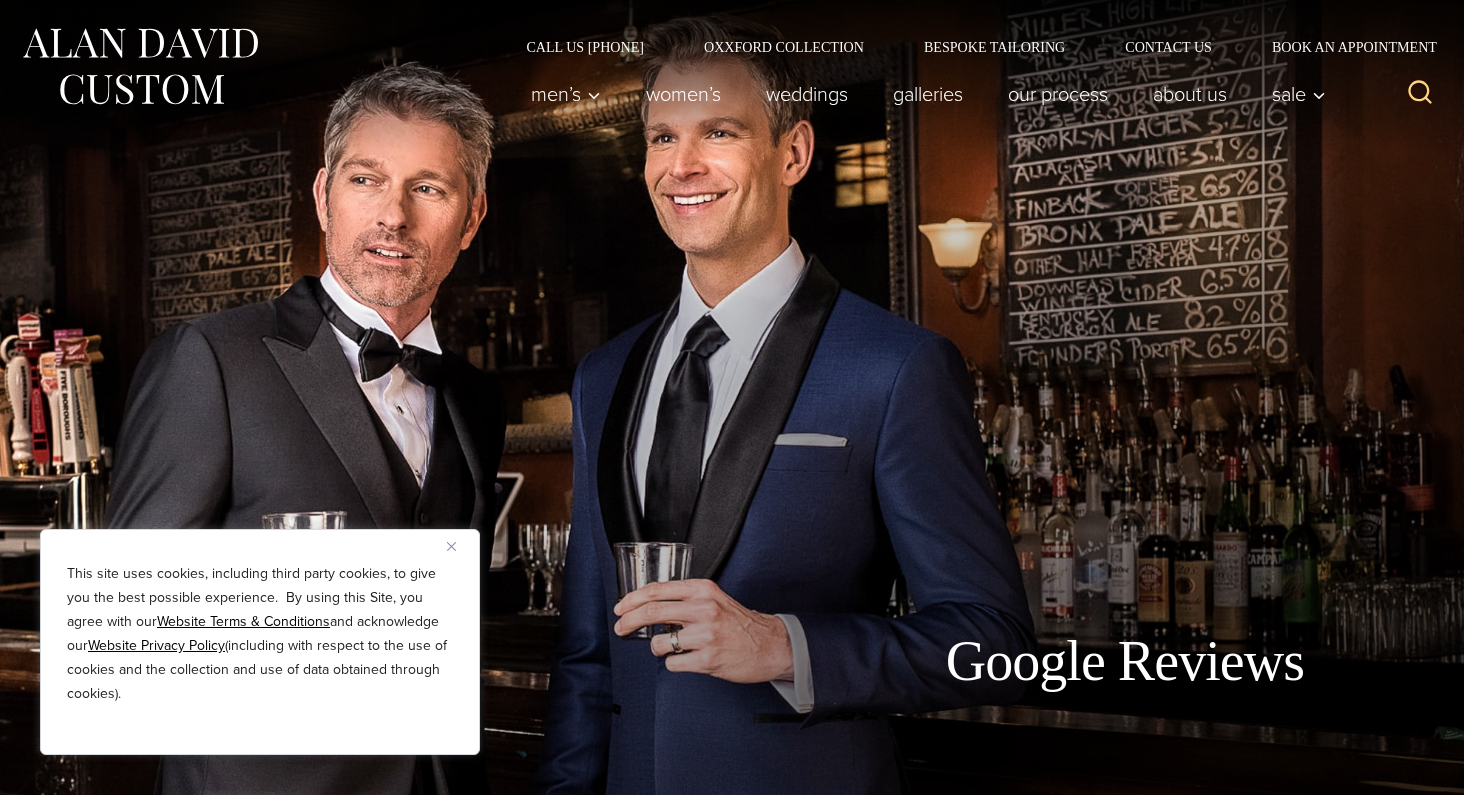scroll, scrollTop: 0, scrollLeft: 0, axis: both 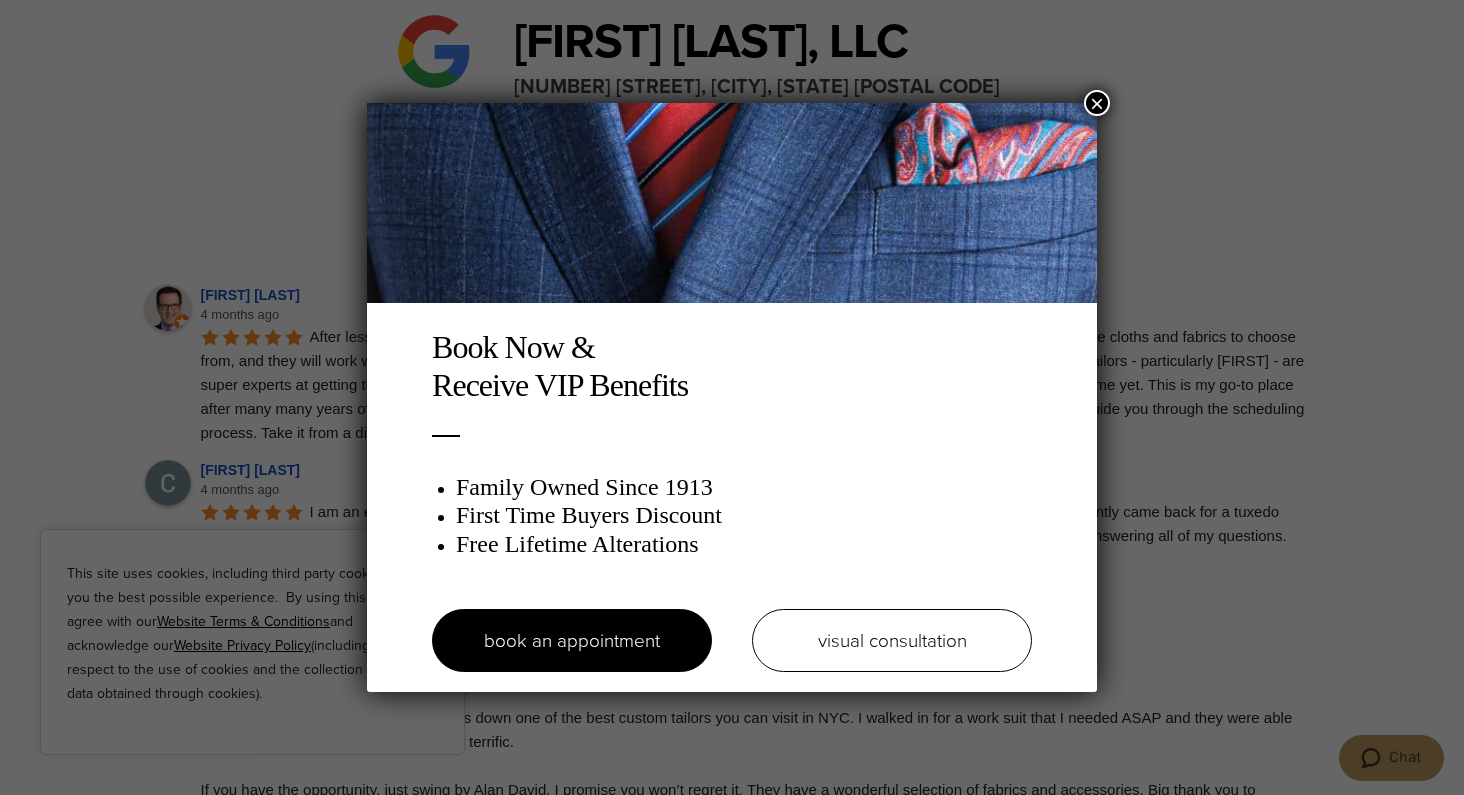 click on "×" at bounding box center (1097, 103) 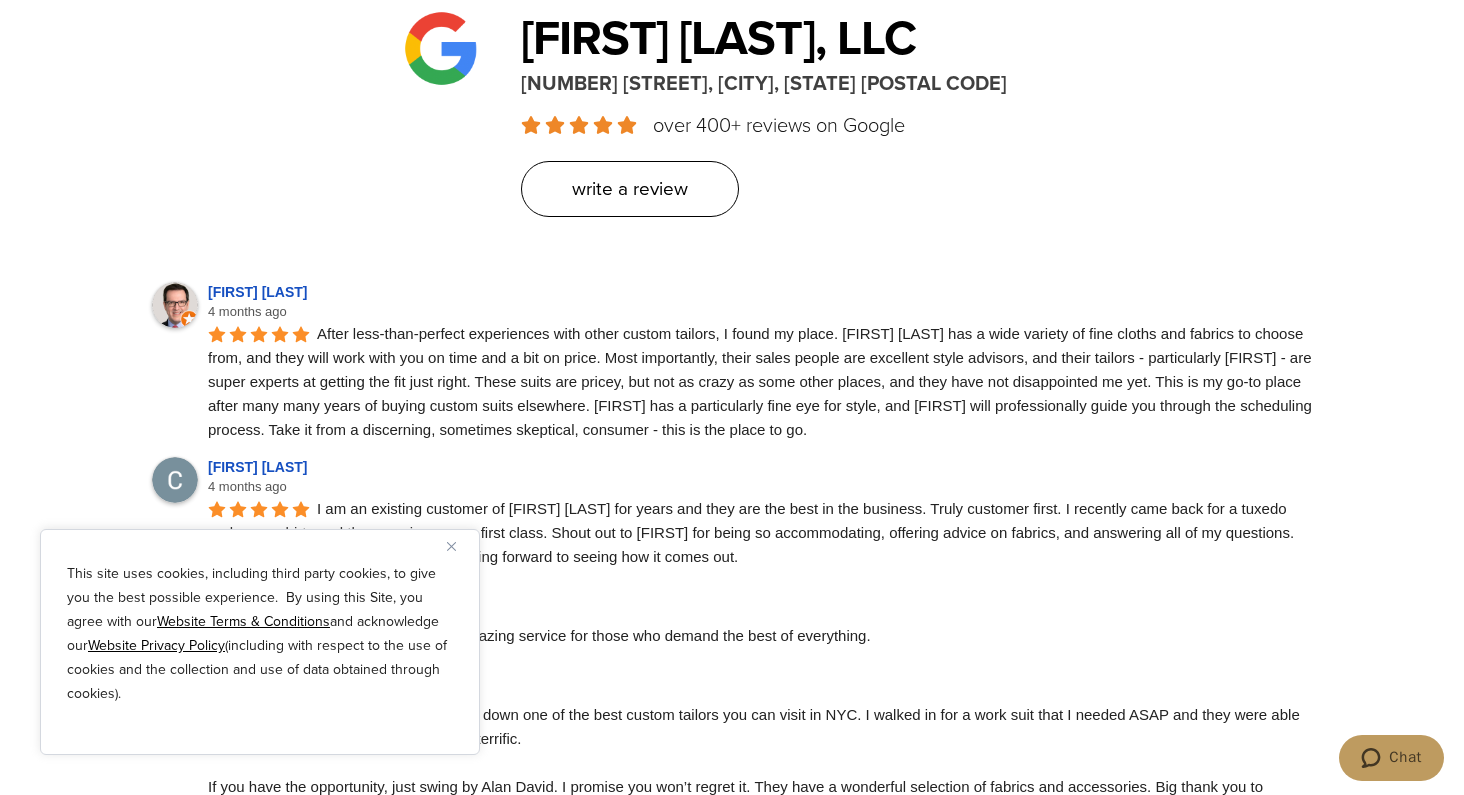 scroll, scrollTop: 1224, scrollLeft: 0, axis: vertical 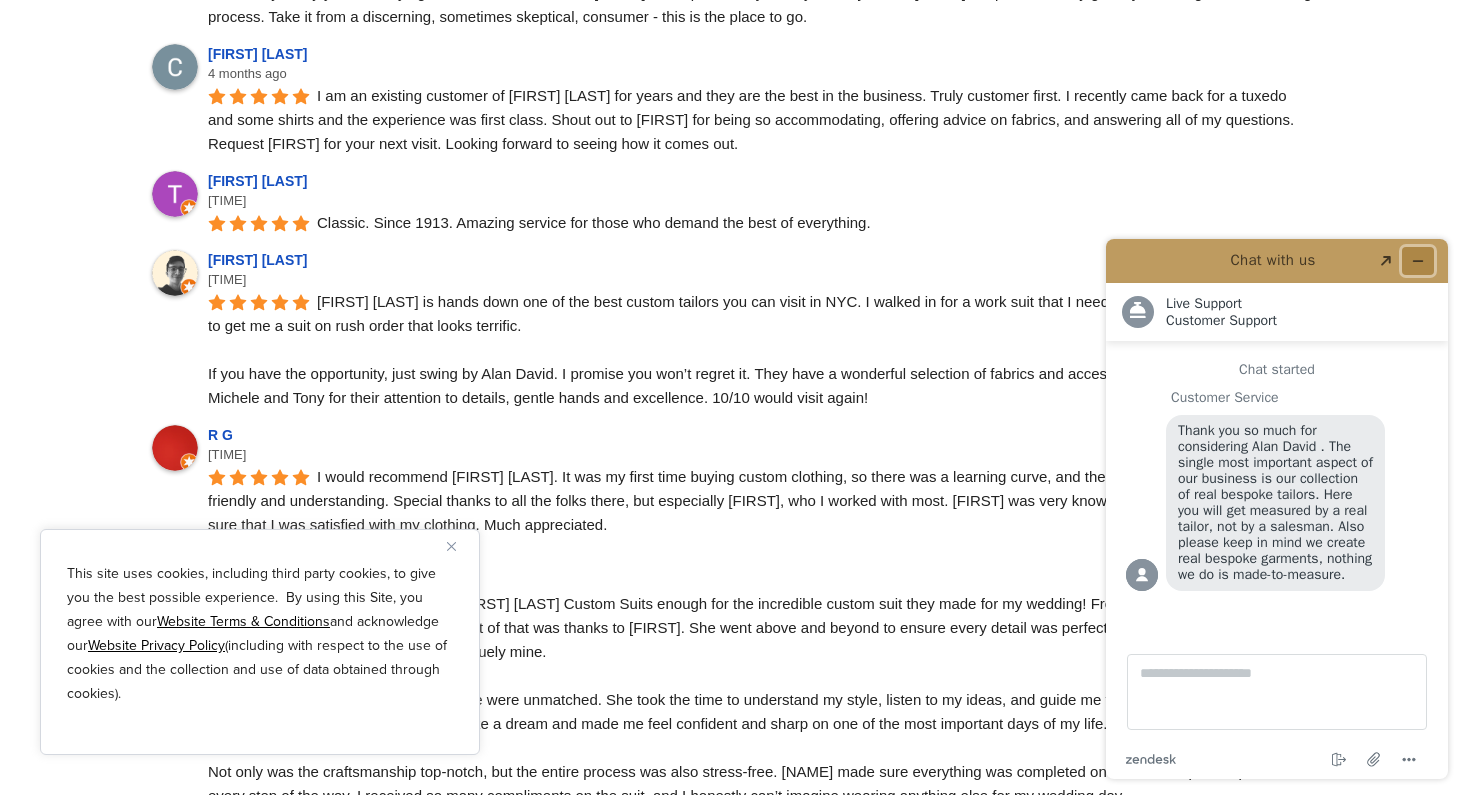 click at bounding box center (1418, 261) 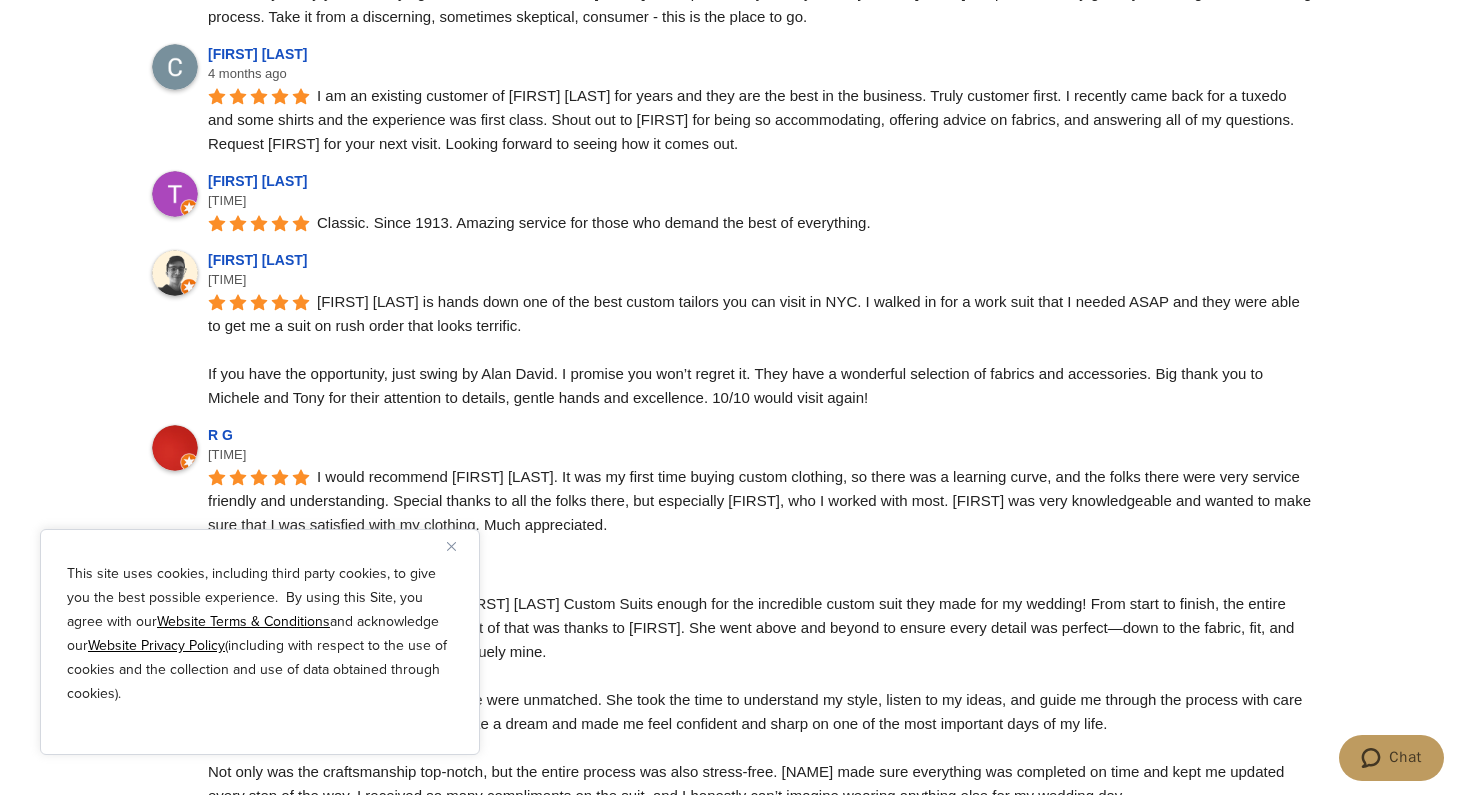 drag, startPoint x: 1275, startPoint y: 283, endPoint x: 1275, endPoint y: 407, distance: 124 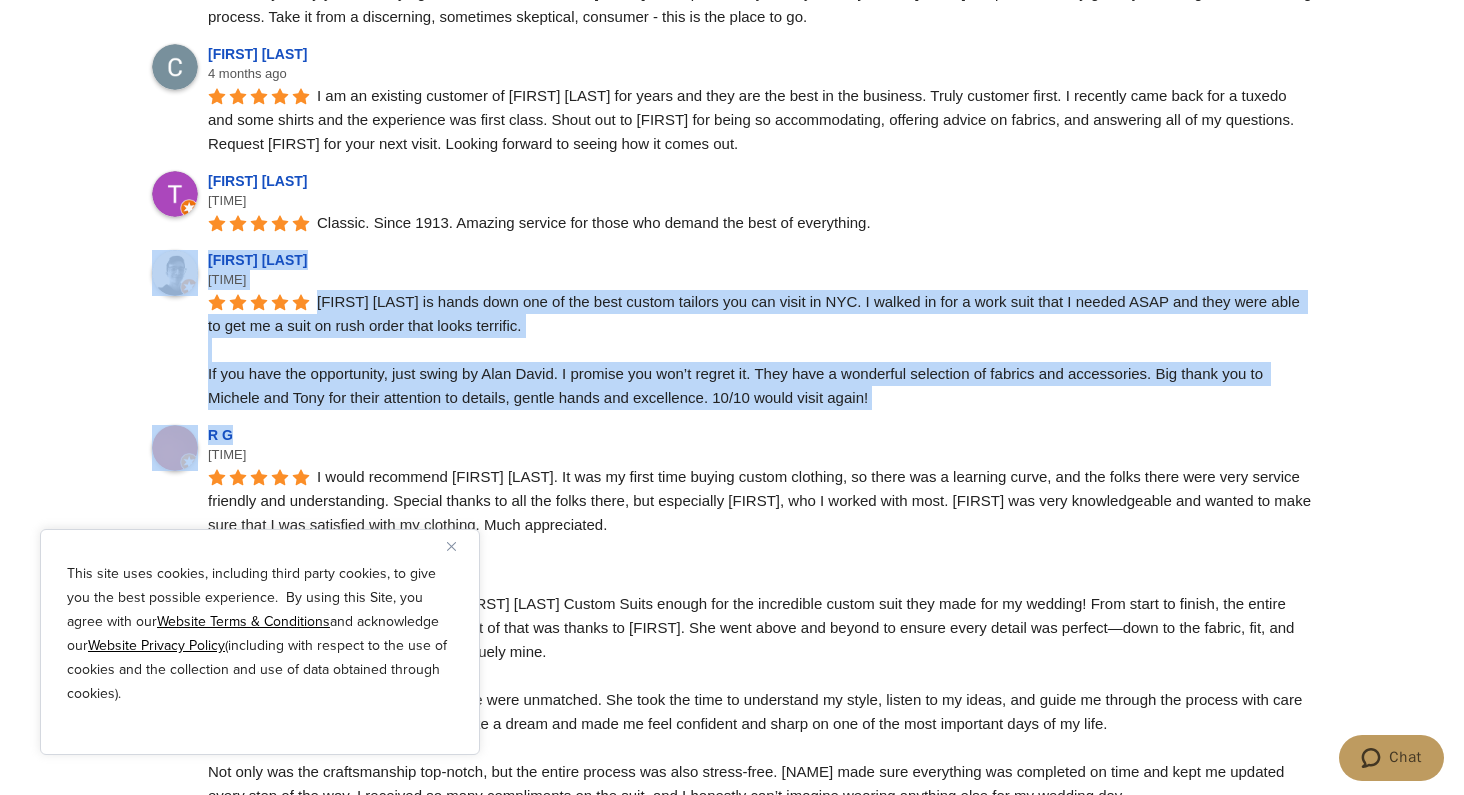 drag, startPoint x: 1251, startPoint y: 215, endPoint x: 1250, endPoint y: 437, distance: 222.00226 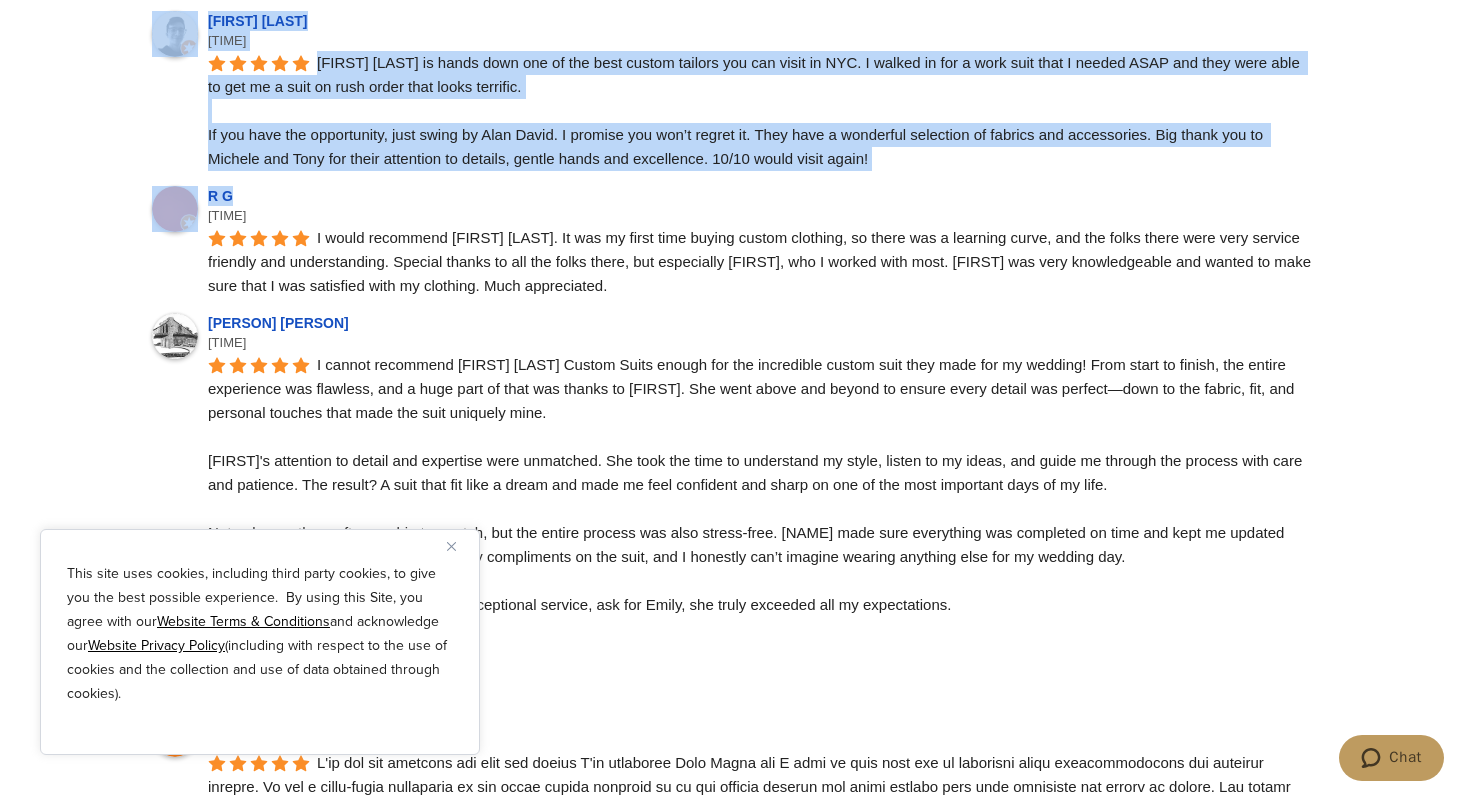 scroll, scrollTop: 1461, scrollLeft: 0, axis: vertical 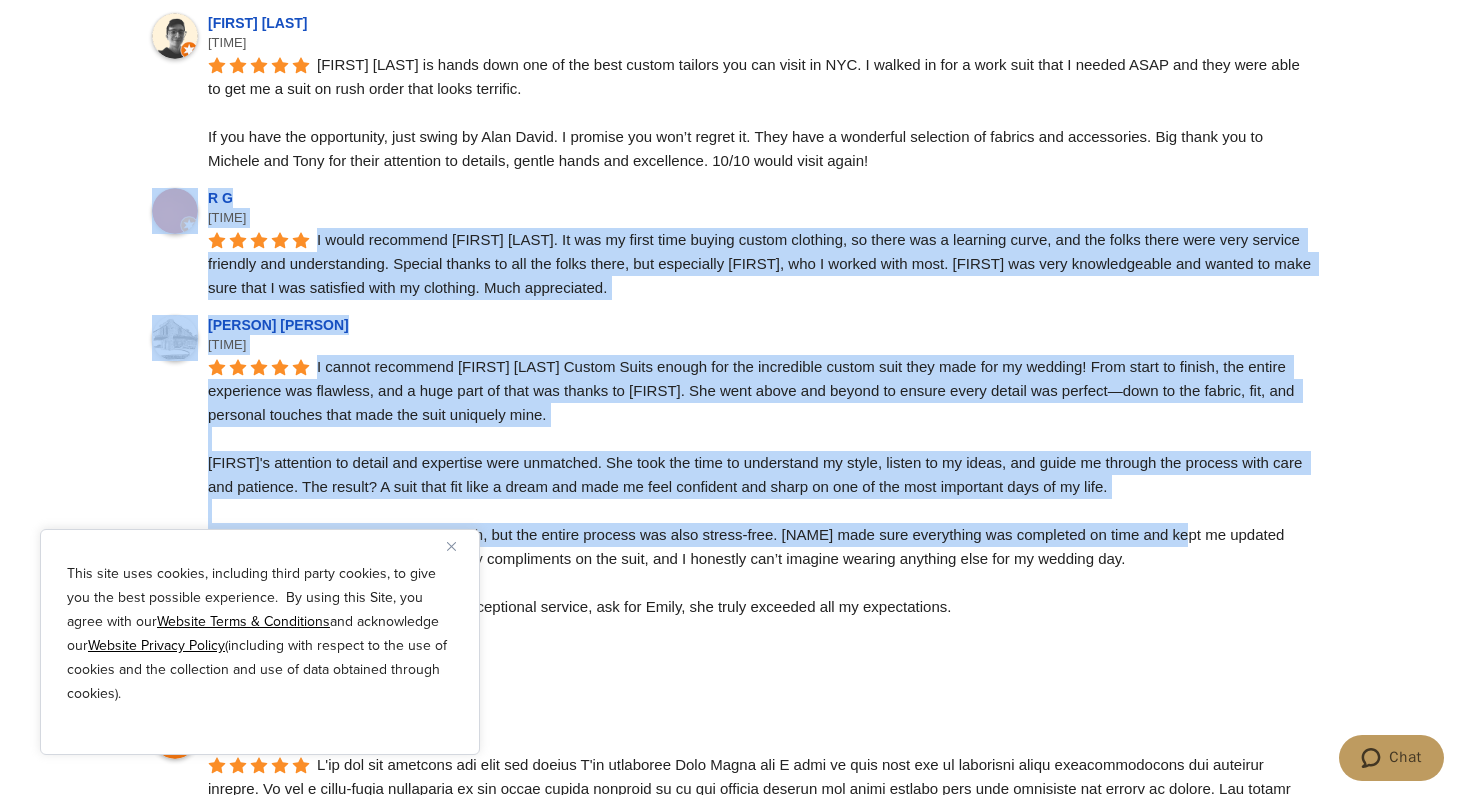 drag, startPoint x: 1196, startPoint y: 542, endPoint x: 1192, endPoint y: 151, distance: 391.02045 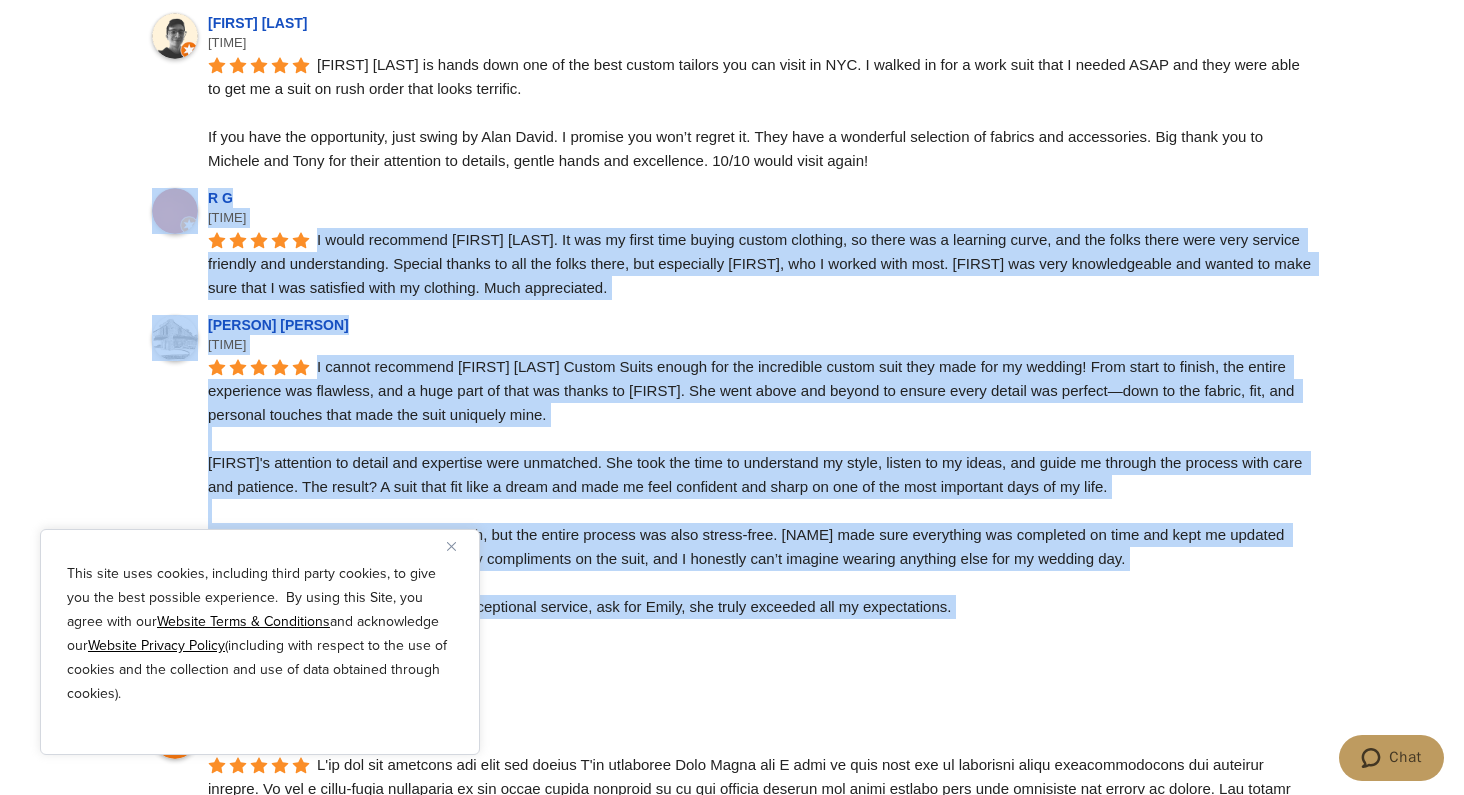 drag, startPoint x: 1192, startPoint y: 151, endPoint x: 1157, endPoint y: 640, distance: 490.25095 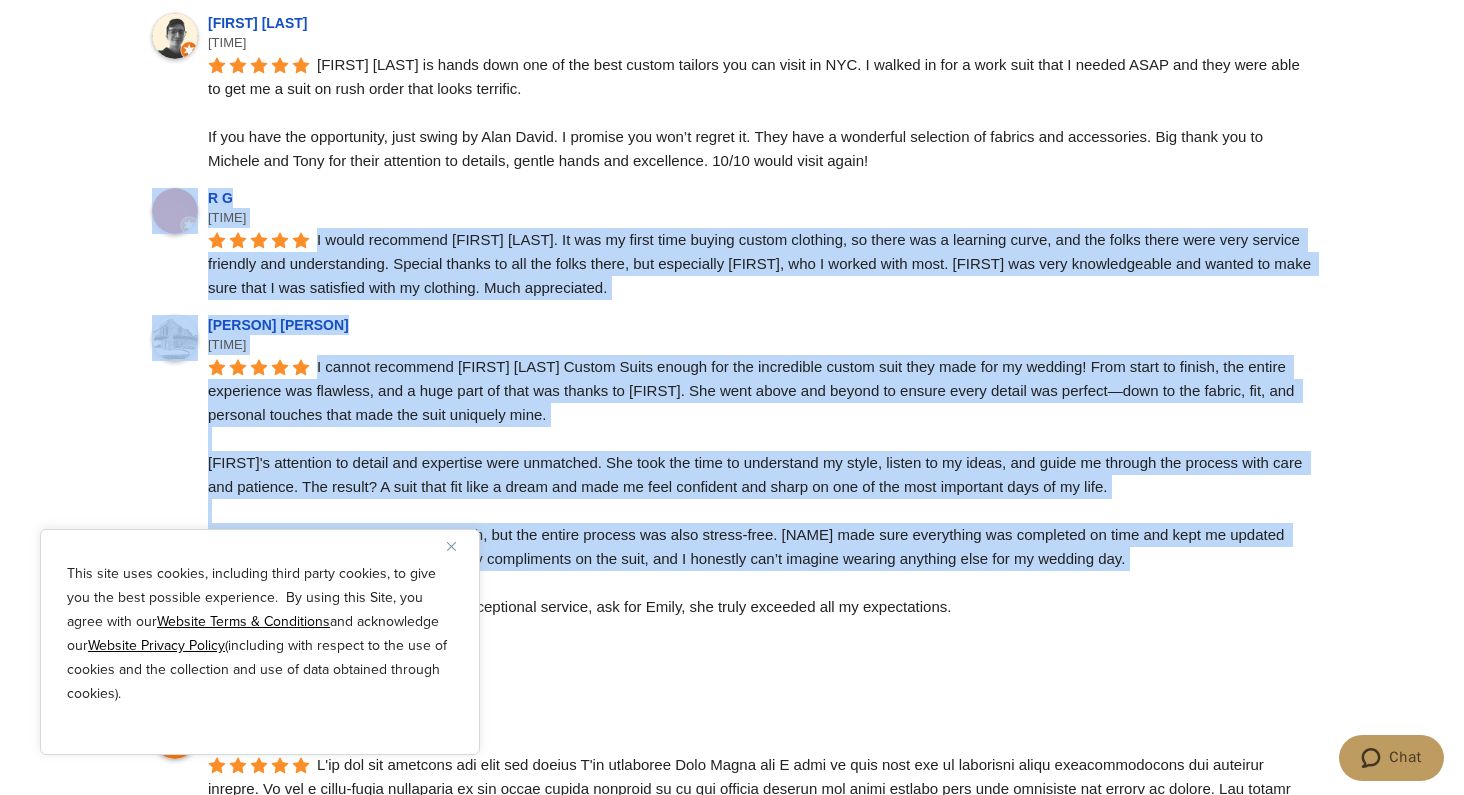 drag, startPoint x: 1162, startPoint y: 153, endPoint x: 1164, endPoint y: 578, distance: 425.0047 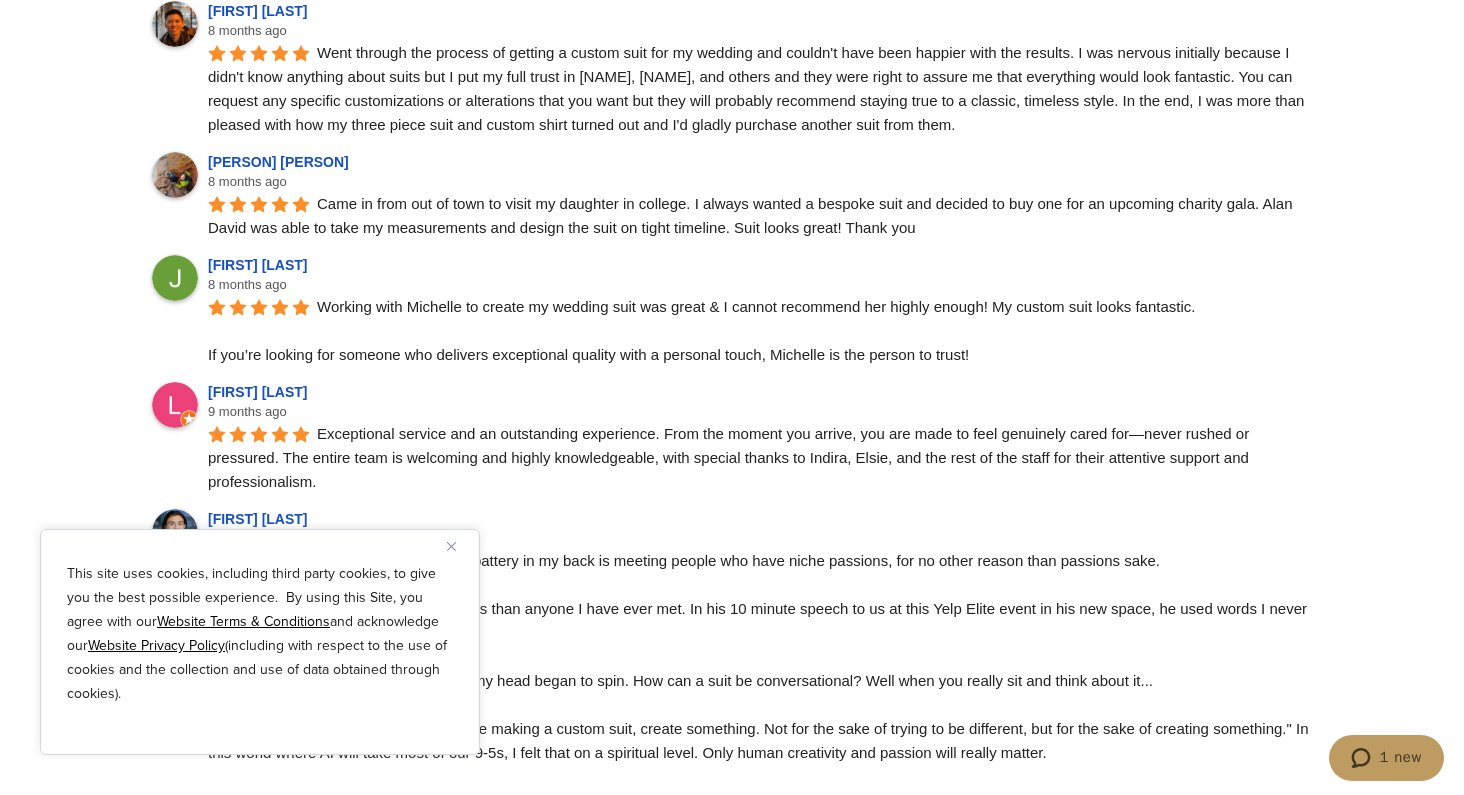 scroll, scrollTop: 3412, scrollLeft: 0, axis: vertical 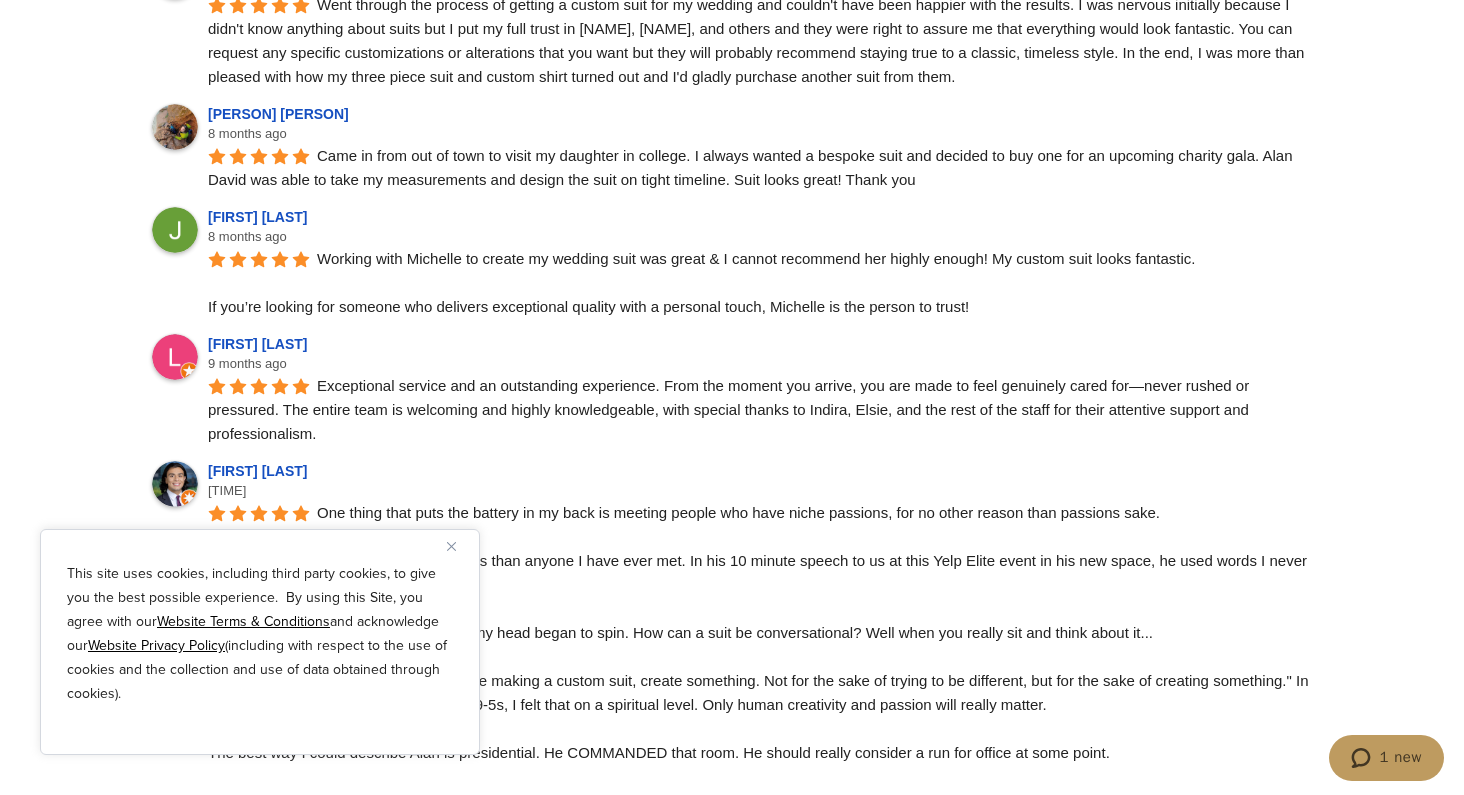 click on "Exceptional service and an outstanding experience. From the moment you arrive, you are made to feel genuinely cared for—never rushed or pressured. The entire team is welcoming and highly knowledgeable, with special thanks to Indira, Elsie, and the rest of the staff for their attentive support and professionalism." at bounding box center (730, 409) 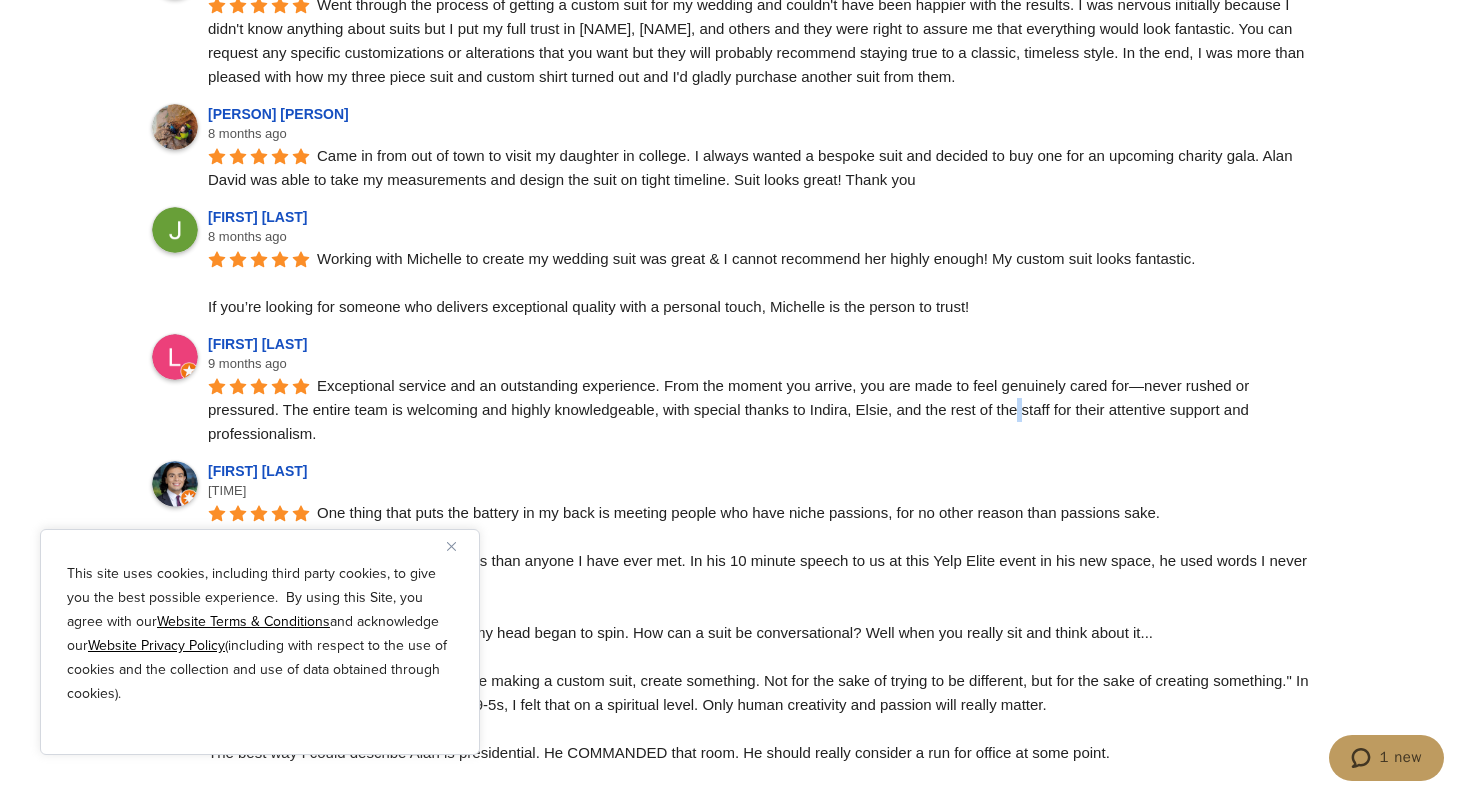 click on "Exceptional service and an outstanding experience. From the moment you arrive, you are made to feel genuinely cared for—never rushed or pressured. The entire team is welcoming and highly knowledgeable, with special thanks to Indira, Elsie, and the rest of the staff for their attentive support and professionalism." at bounding box center [730, 409] 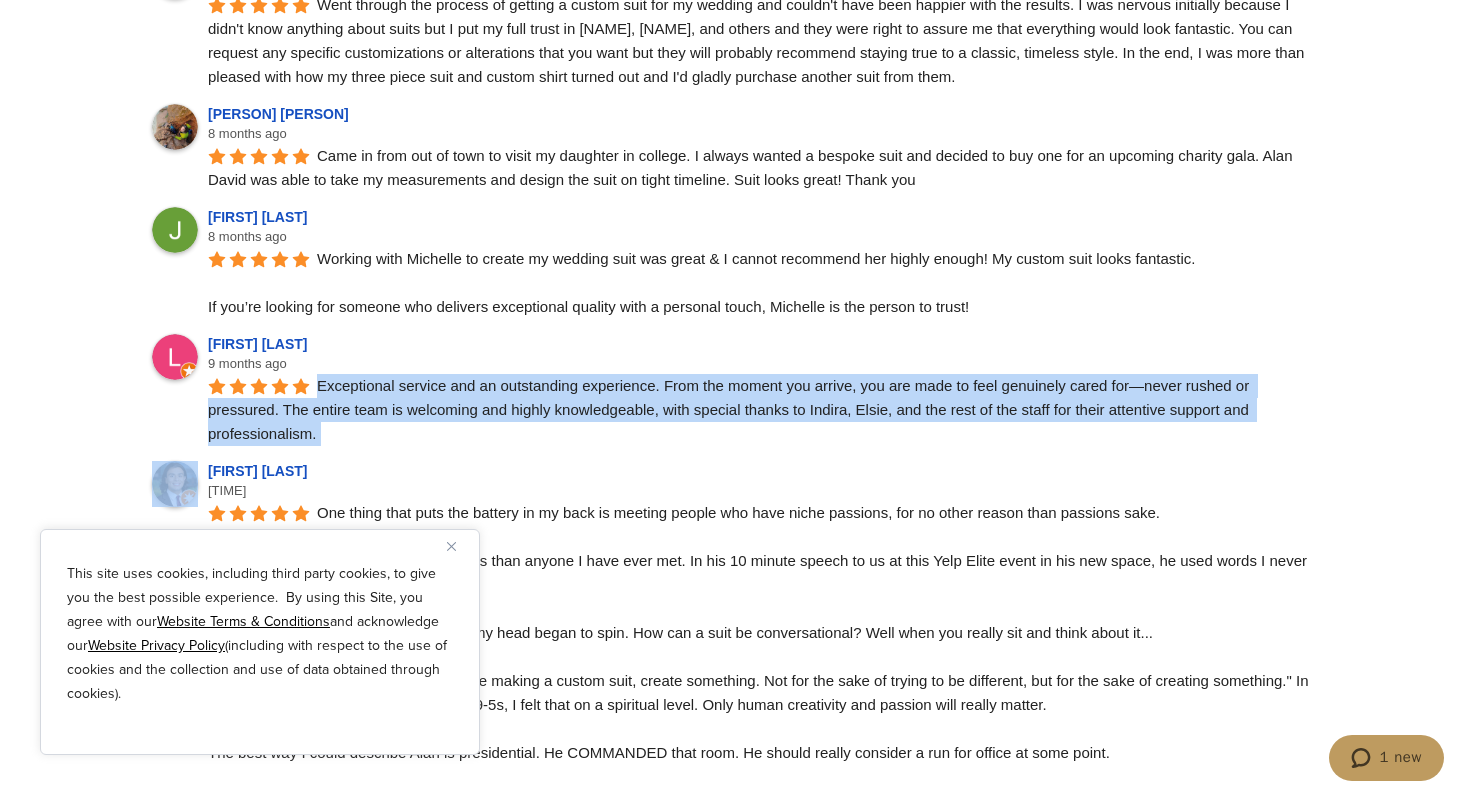 click on "Exceptional service and an outstanding experience. From the moment you arrive, you are made to feel genuinely cared for—never rushed or pressured. The entire team is welcoming and highly knowledgeable, with special thanks to Indira, Elsie, and the rest of the staff for their attentive support and professionalism." at bounding box center [730, 409] 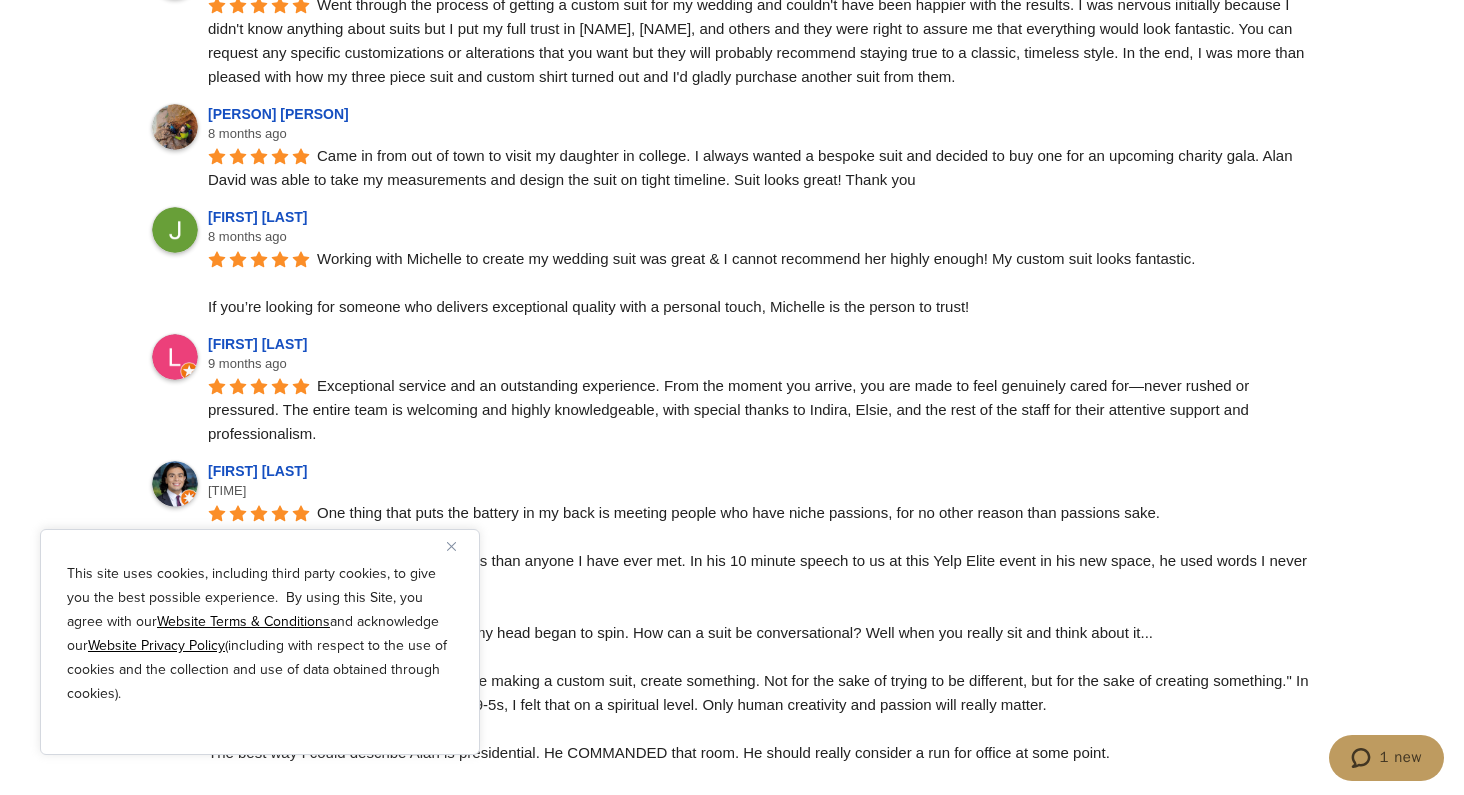 click on "[FIRST] [LAST] opens in a new tab" at bounding box center [323, 344] 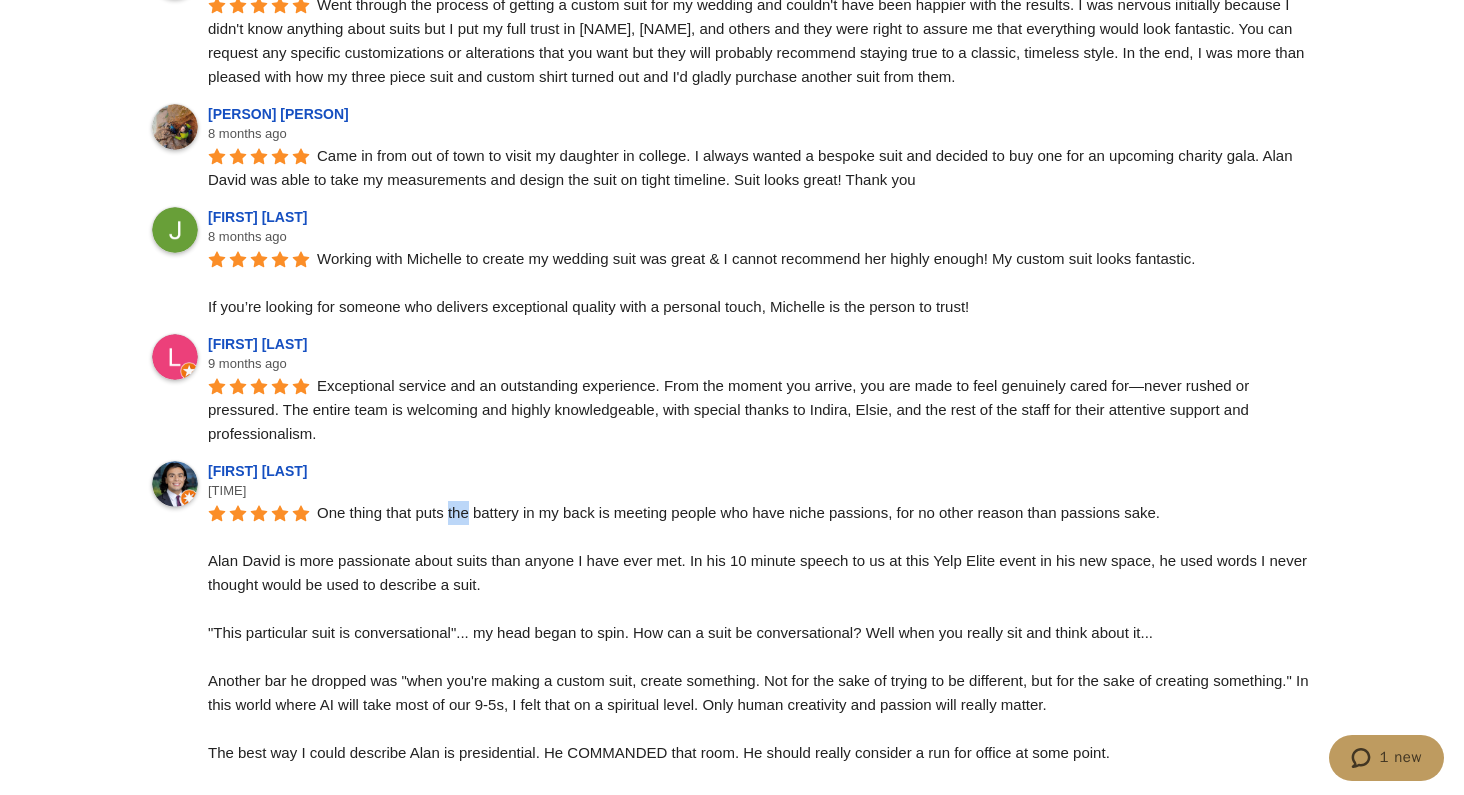 click on "One thing that puts the battery in my back is meeting people who have niche passions, for no other reason than passions sake. Alan David is more passionate about suits than anyone I have ever met. In his 10 minute speech to us at this Yelp Elite event in his new space, he used words I never thought would be used to describe a suit. "This particular suit is conversational"... my head began to spin. How can a suit be conversational? Well when you really sit and think about it... Another bar he dropped was "when you're making a custom suit, create something. Not for the sake of trying to be different, but for the sake of creating something." In this world where AI will take most of our 9-5s, I felt that on a spiritual level. Only human creativity and passion will really matter. The best way I could describe Alan is presidential. He COMMANDED that room. He should really consider a run for office at some point. IG @jnov_ Tiktok @jnov_reviews" at bounding box center (760, 788) 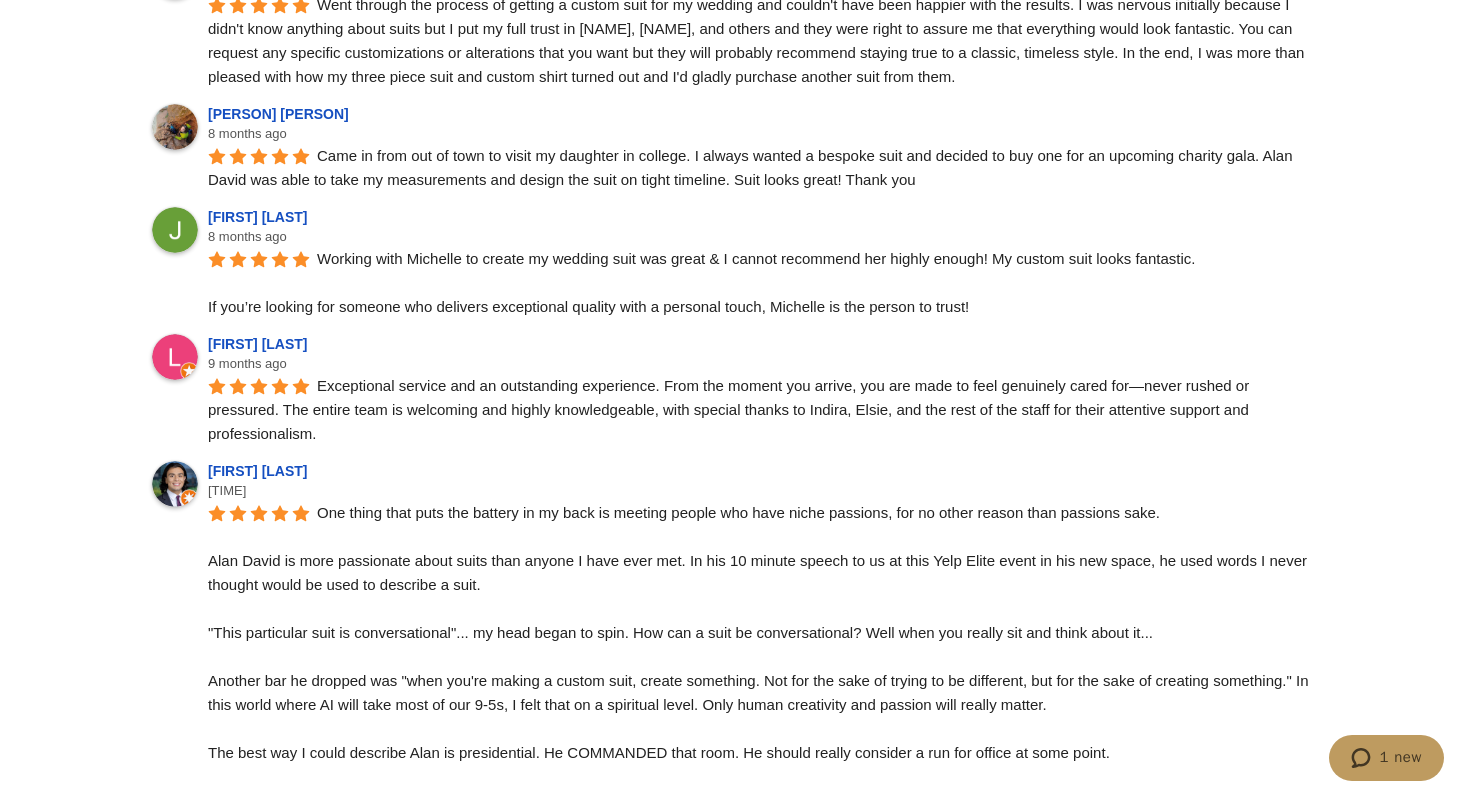 click on "[FIRST] [LAST] opens in a new tab [TIME] After less-than-perfect experiences with other custom tailors, I found my place. [FIRST] [LAST] has a wide variety of fine cloths and fabrics to choose from, and they will work with you on time and a bit on price. Most importantly, their sales people are excellent style advisors, and their tailors - particularly [FIRST] - are super experts at getting the fit just right. These suits are pricey, but not as crazy as some other places, and they have not disappointed me yet. This is my go-to place after many many years of buying custom suits elsewhere. [FIRST] has a particularly fine eye for style, and [FIRST] will professionally guide you through the scheduling process. Take it from a discerning, sometimes skeptical, consumer - this is the place to go. [FIRST] [LAST] opens in a new tab [TIME] [FIRST] [LAST] opens in a new tab [TIME] [FIRST] [LAST] opens in a new tab [TIME] Classic. Since [YEAR]. Amazing service for those who demand the best of everything. [FIRST] [LAST] opens in a new tab [TIME] [FIRST] [LAST]" at bounding box center [732, 2053] 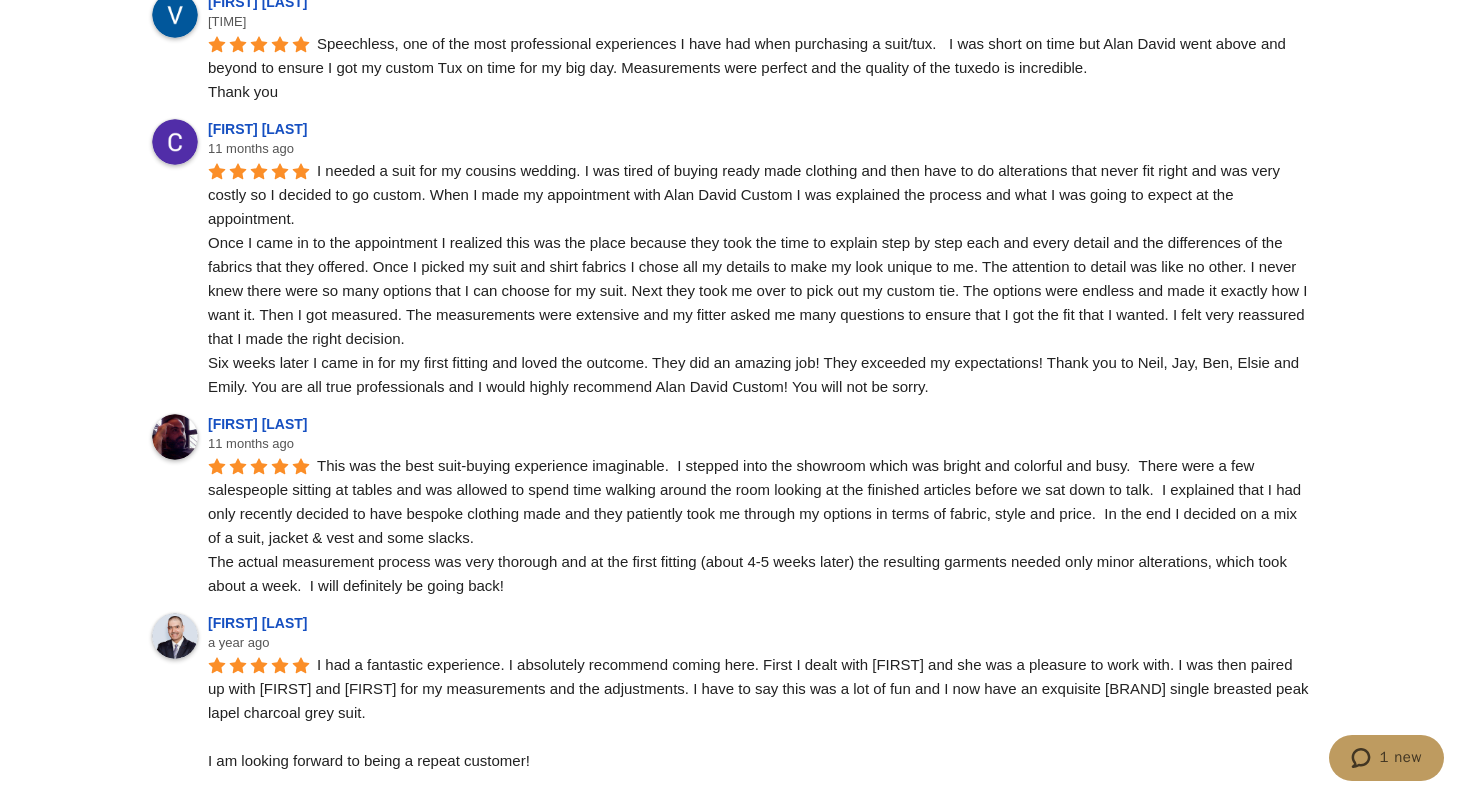 scroll, scrollTop: 4519, scrollLeft: 0, axis: vertical 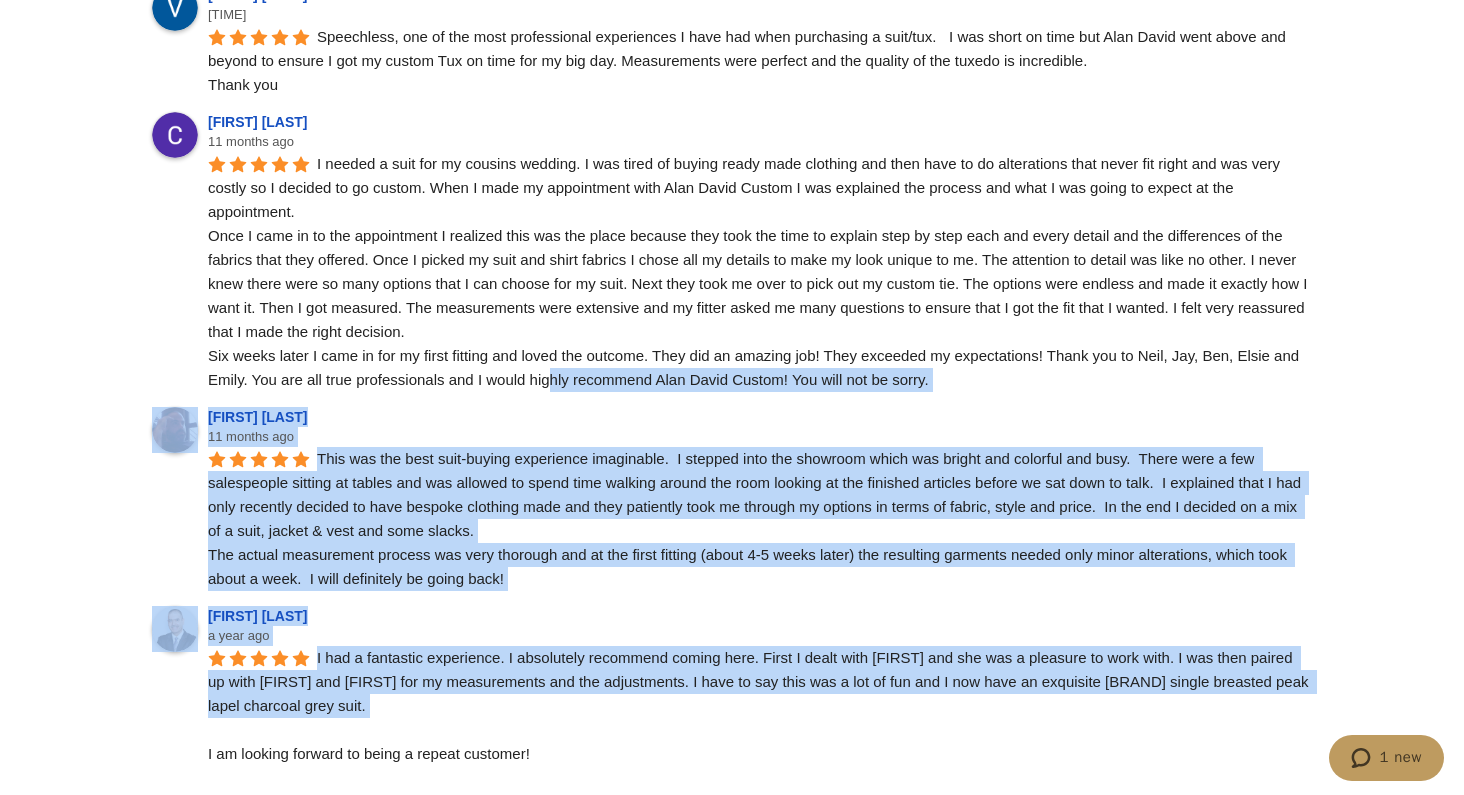 drag, startPoint x: 551, startPoint y: 746, endPoint x: 548, endPoint y: 400, distance: 346.013 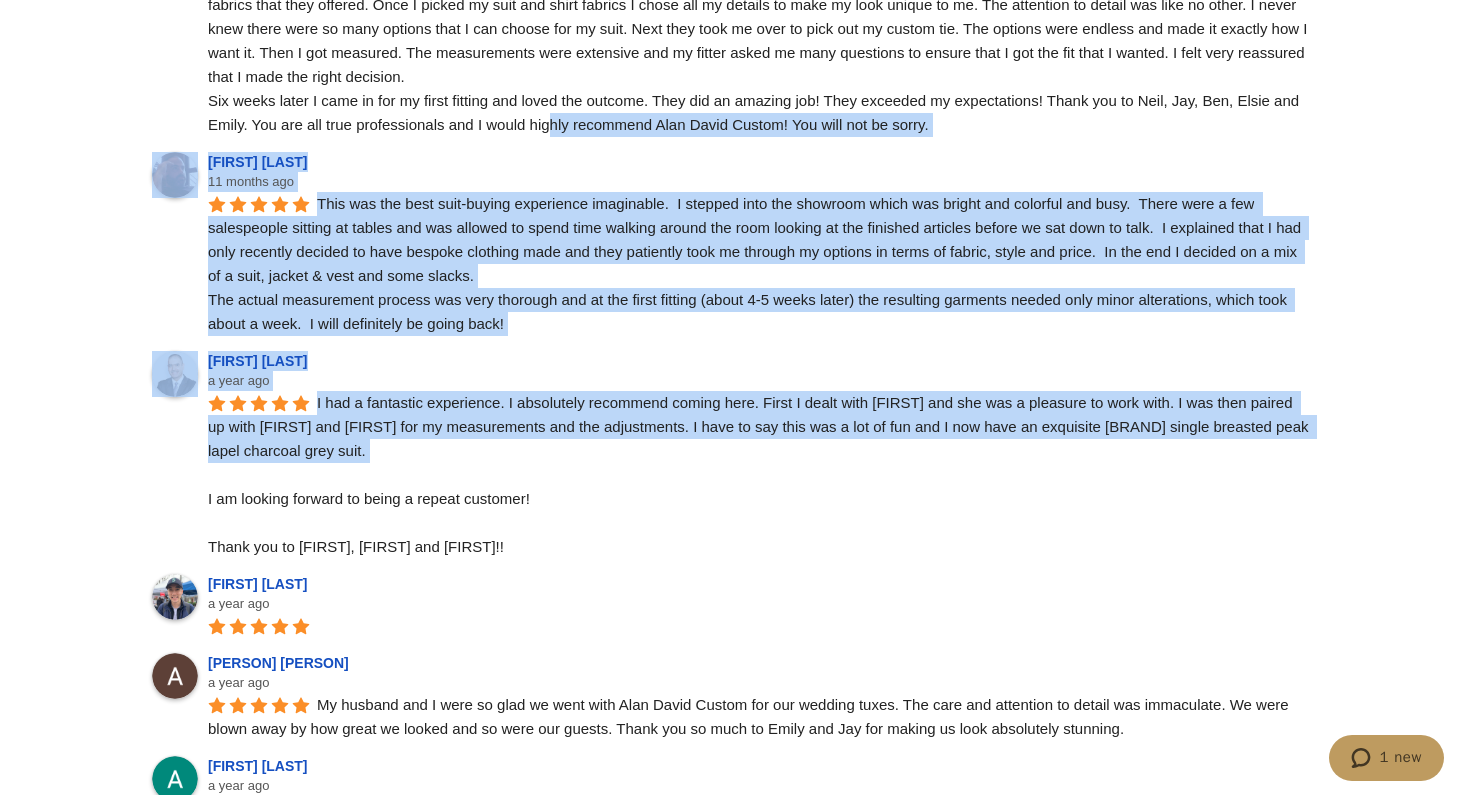 scroll, scrollTop: 4778, scrollLeft: 0, axis: vertical 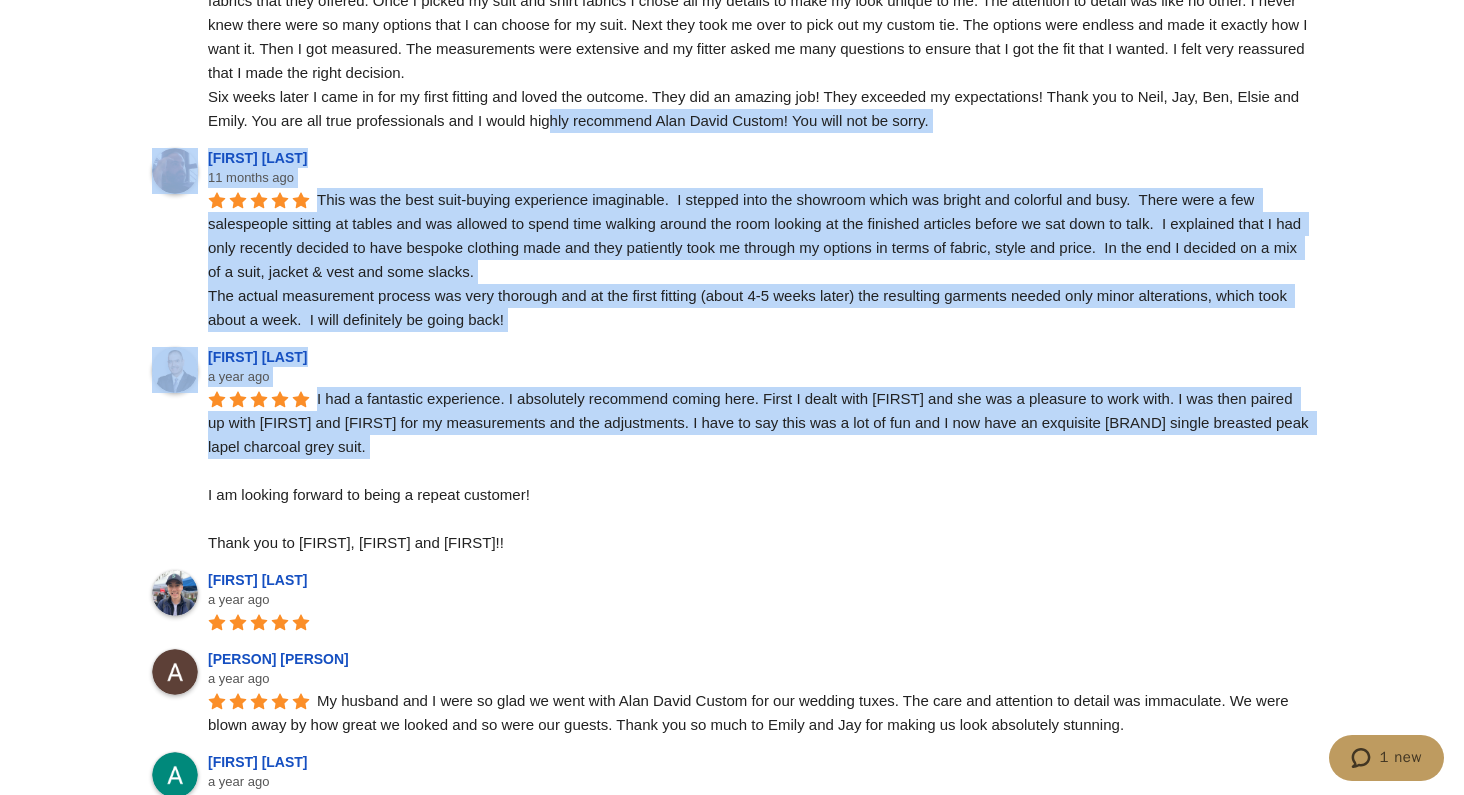 click on "a year ago" at bounding box center [760, 377] 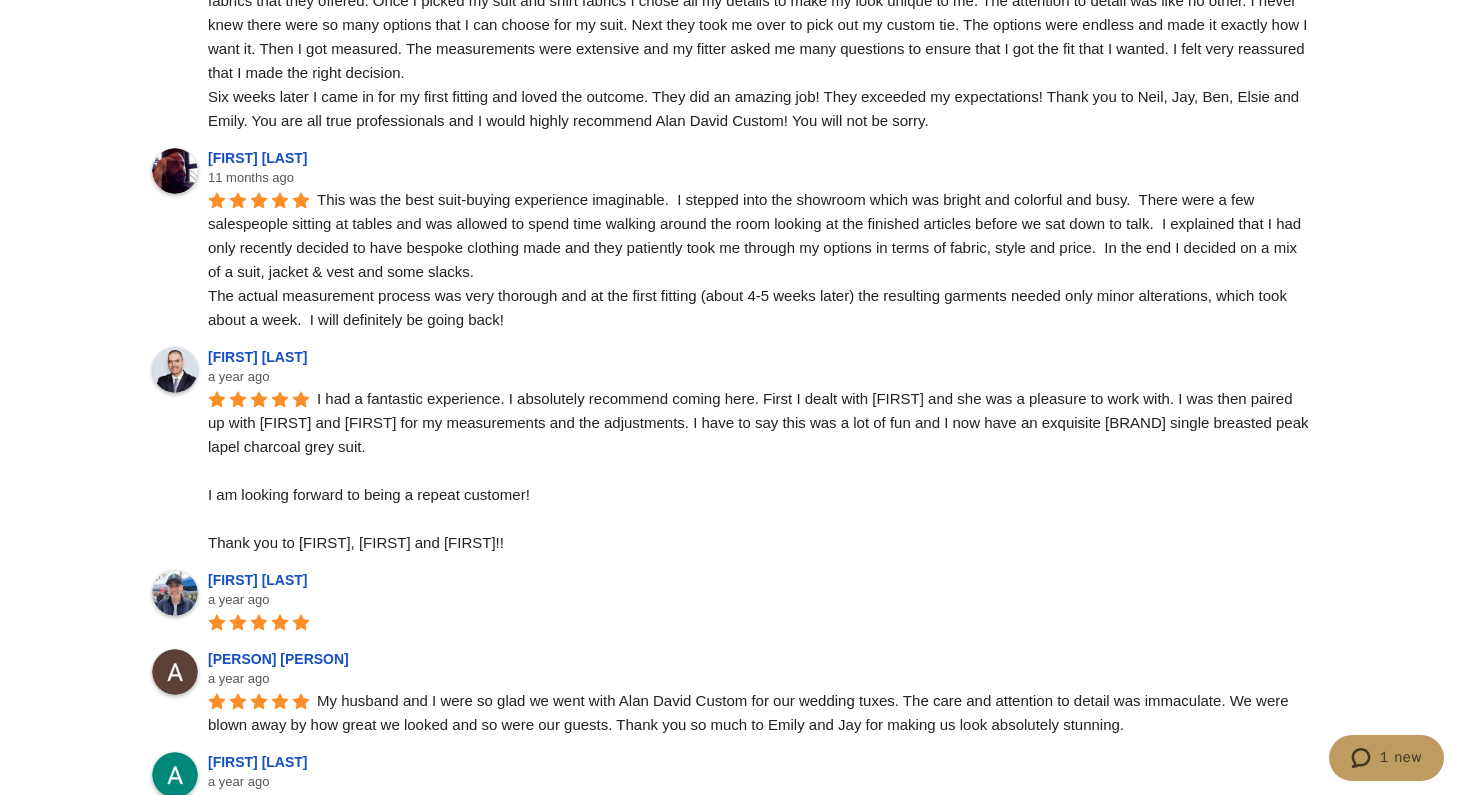 click on "a year ago" at bounding box center [760, 377] 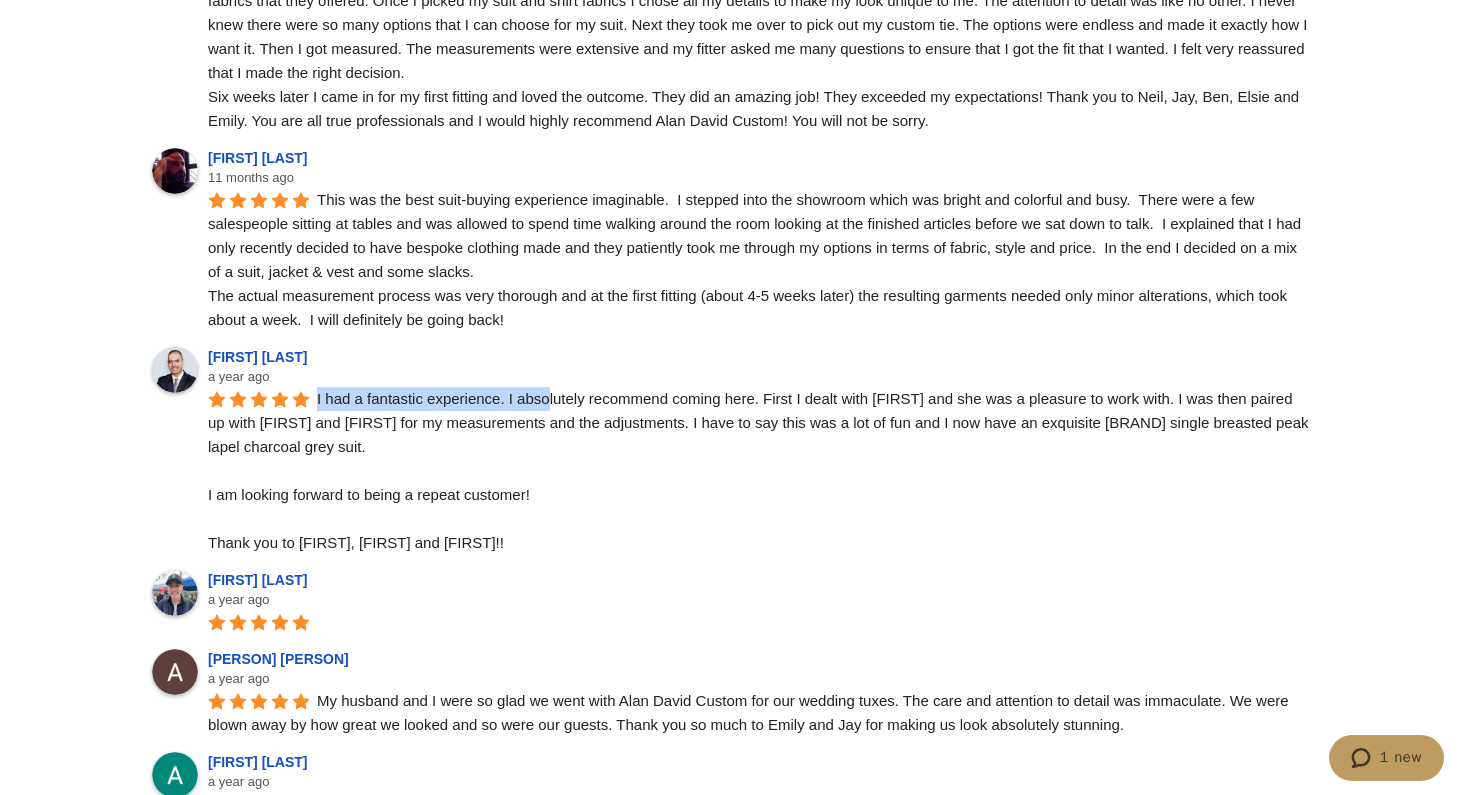 drag, startPoint x: 550, startPoint y: 391, endPoint x: 550, endPoint y: 414, distance: 23 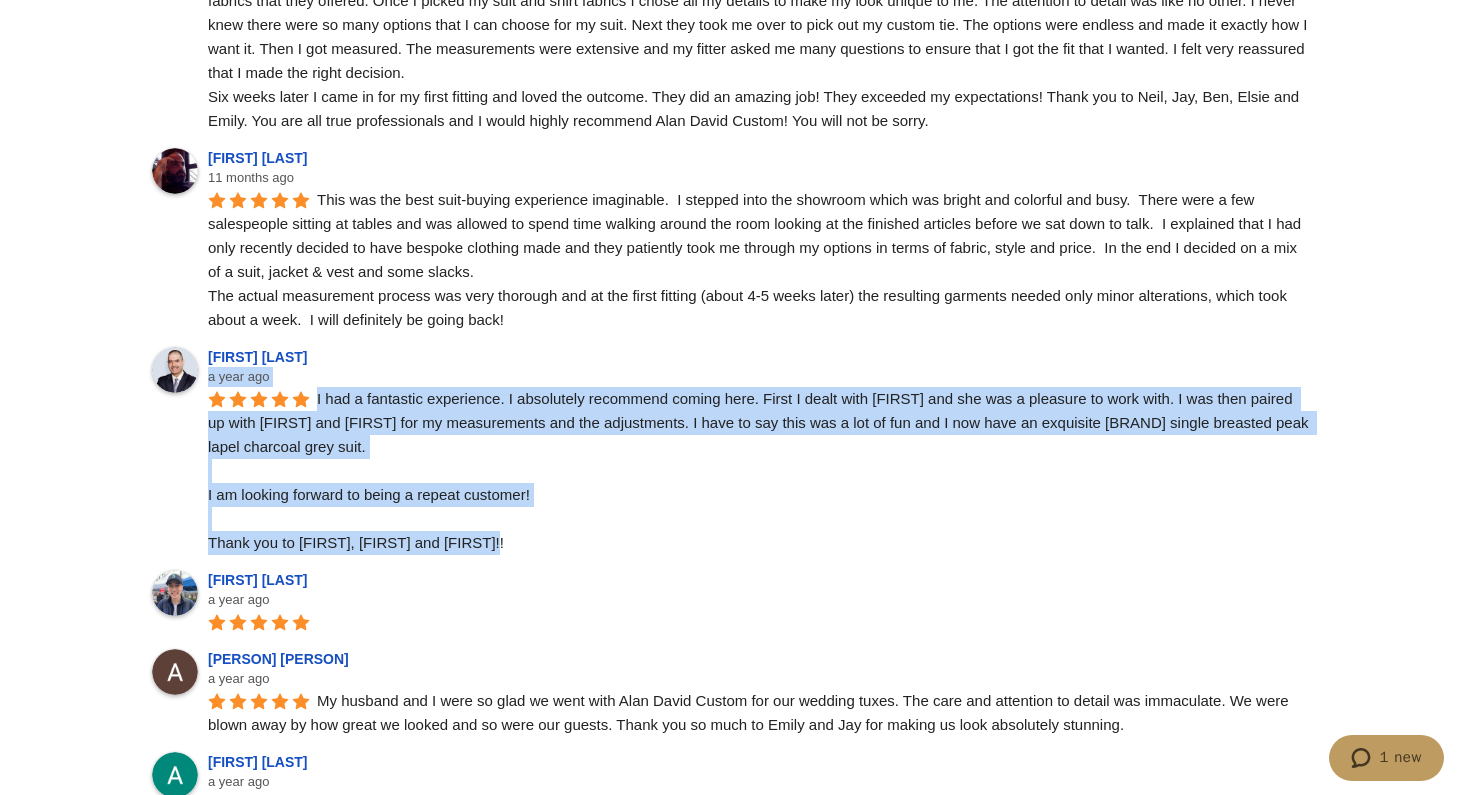 drag, startPoint x: 553, startPoint y: 388, endPoint x: 562, endPoint y: 569, distance: 181.22362 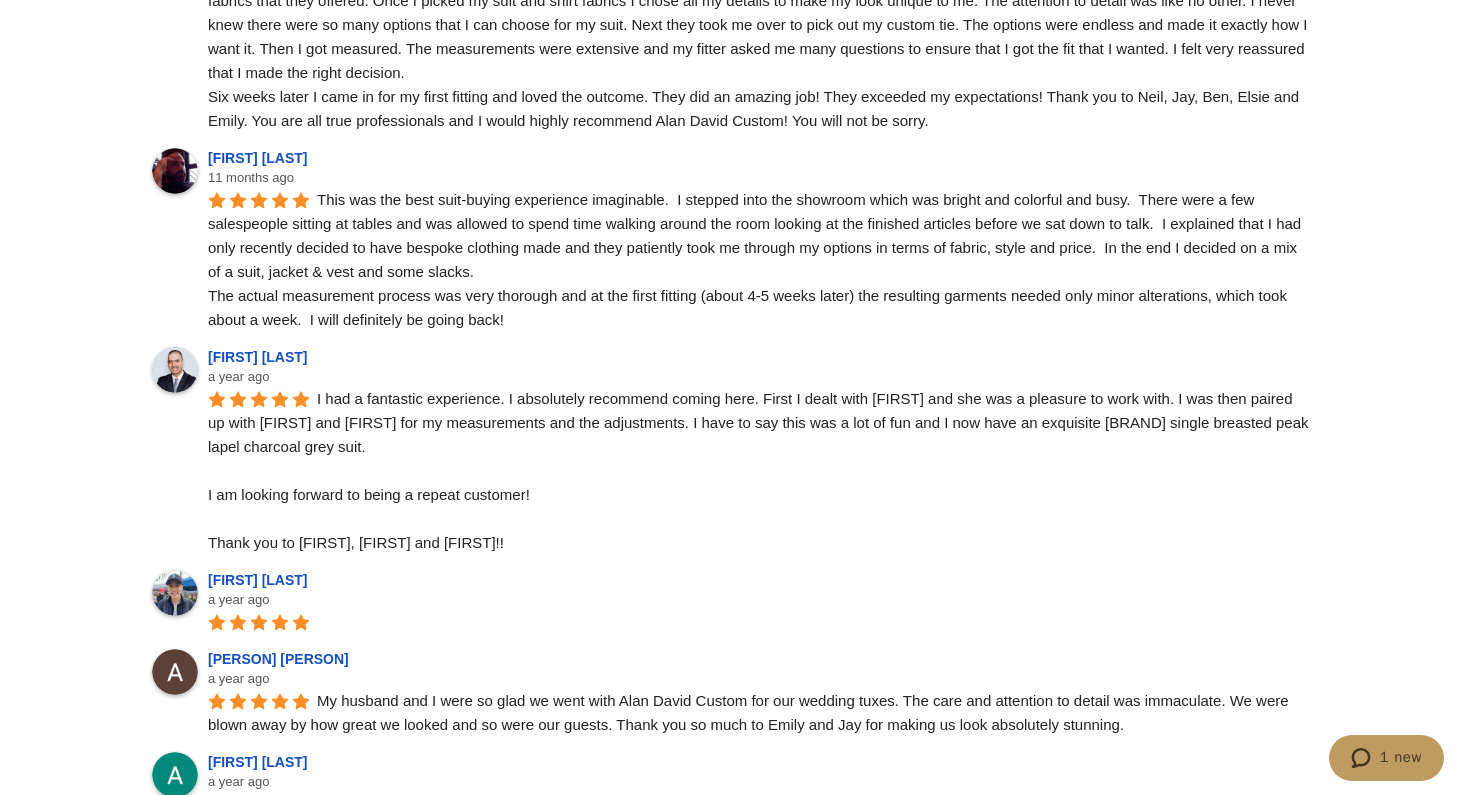 click on "I had a fantastic experience. I absolutely recommend coming here. First I dealt with [FIRST] and she was a pleasure to work with. I was then paired up with [FIRST] and [FIRST] for my measurements and the adjustments. I have to say this was a lot of fun and I now have an exquisite [BRAND] single breasted peak lapel charcoal grey suit. I am looking forward to being a repeat customer! Thank you to [FIRST], [FIRST] and [FIRST]!!" at bounding box center (760, 471) 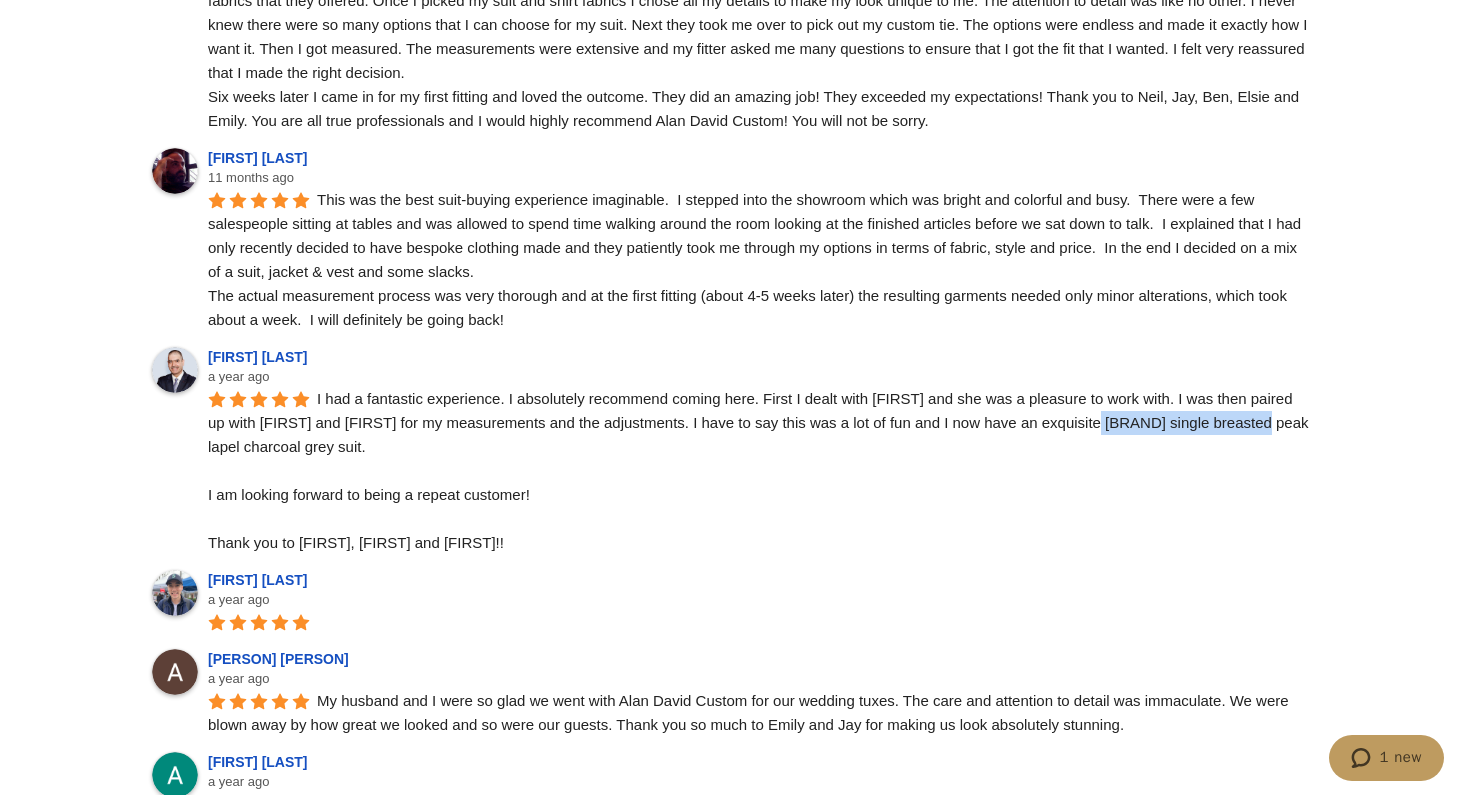 drag, startPoint x: 1097, startPoint y: 449, endPoint x: 1262, endPoint y: 456, distance: 165.14842 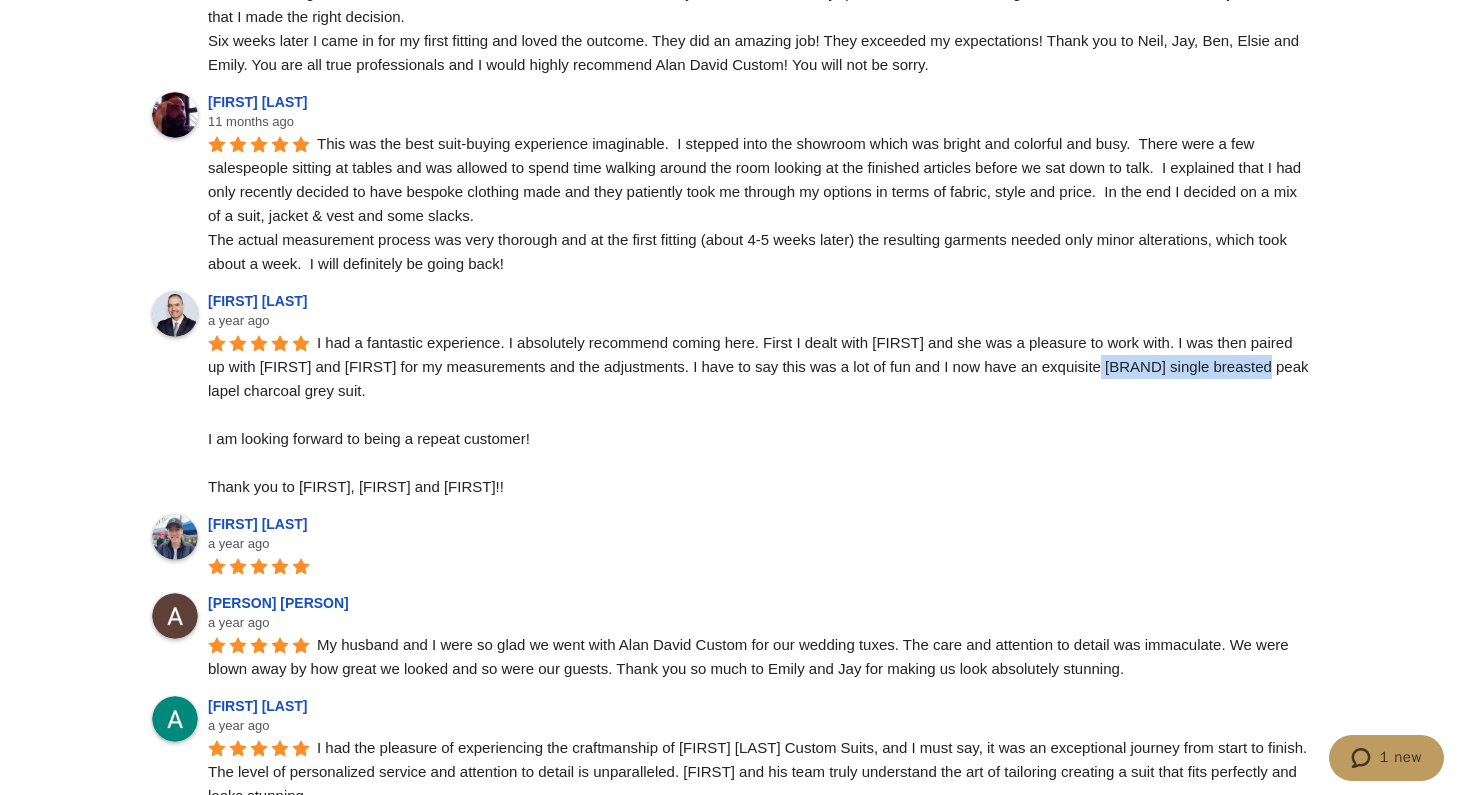 scroll, scrollTop: 4852, scrollLeft: 0, axis: vertical 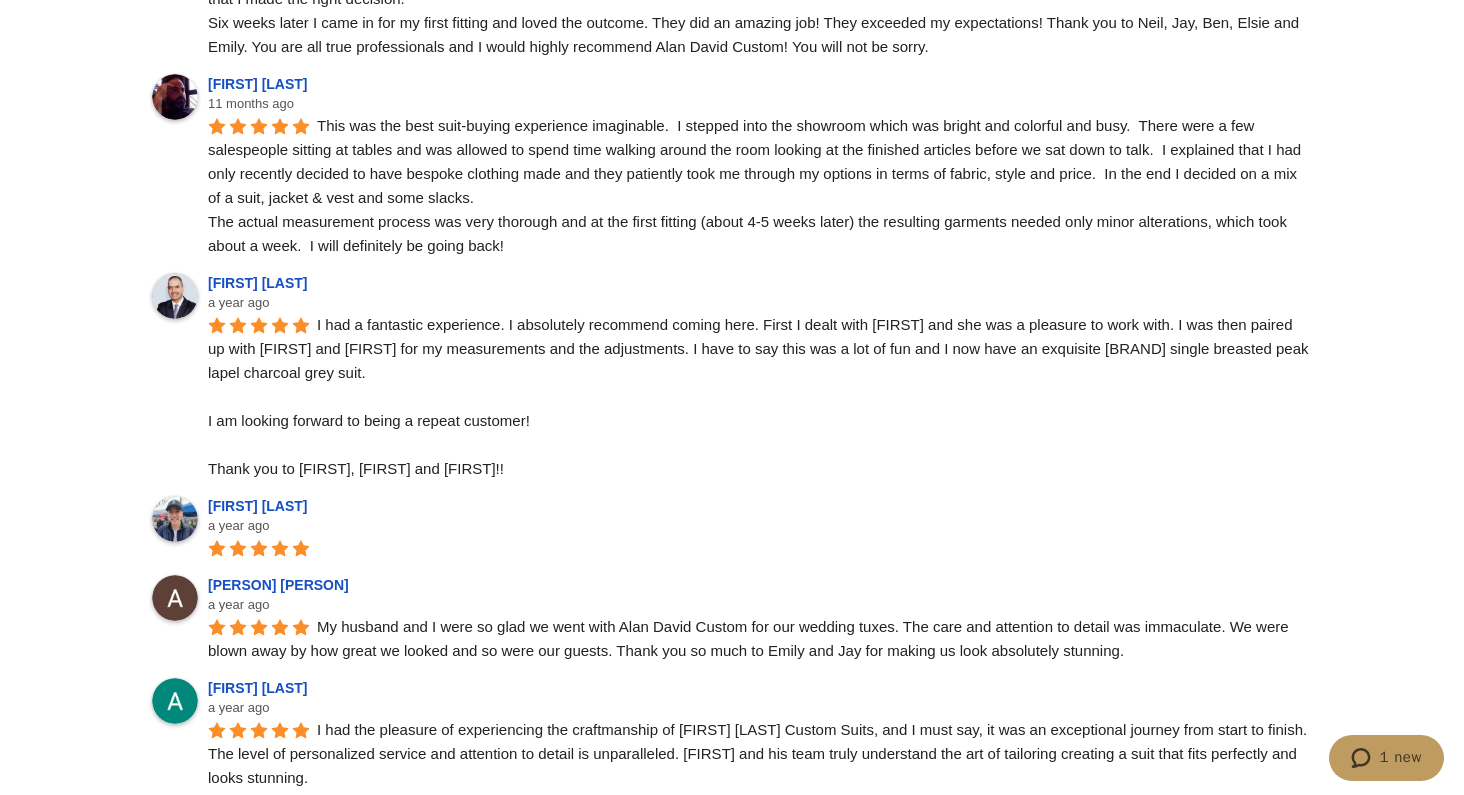 drag, startPoint x: 635, startPoint y: 209, endPoint x: 637, endPoint y: 550, distance: 341.00586 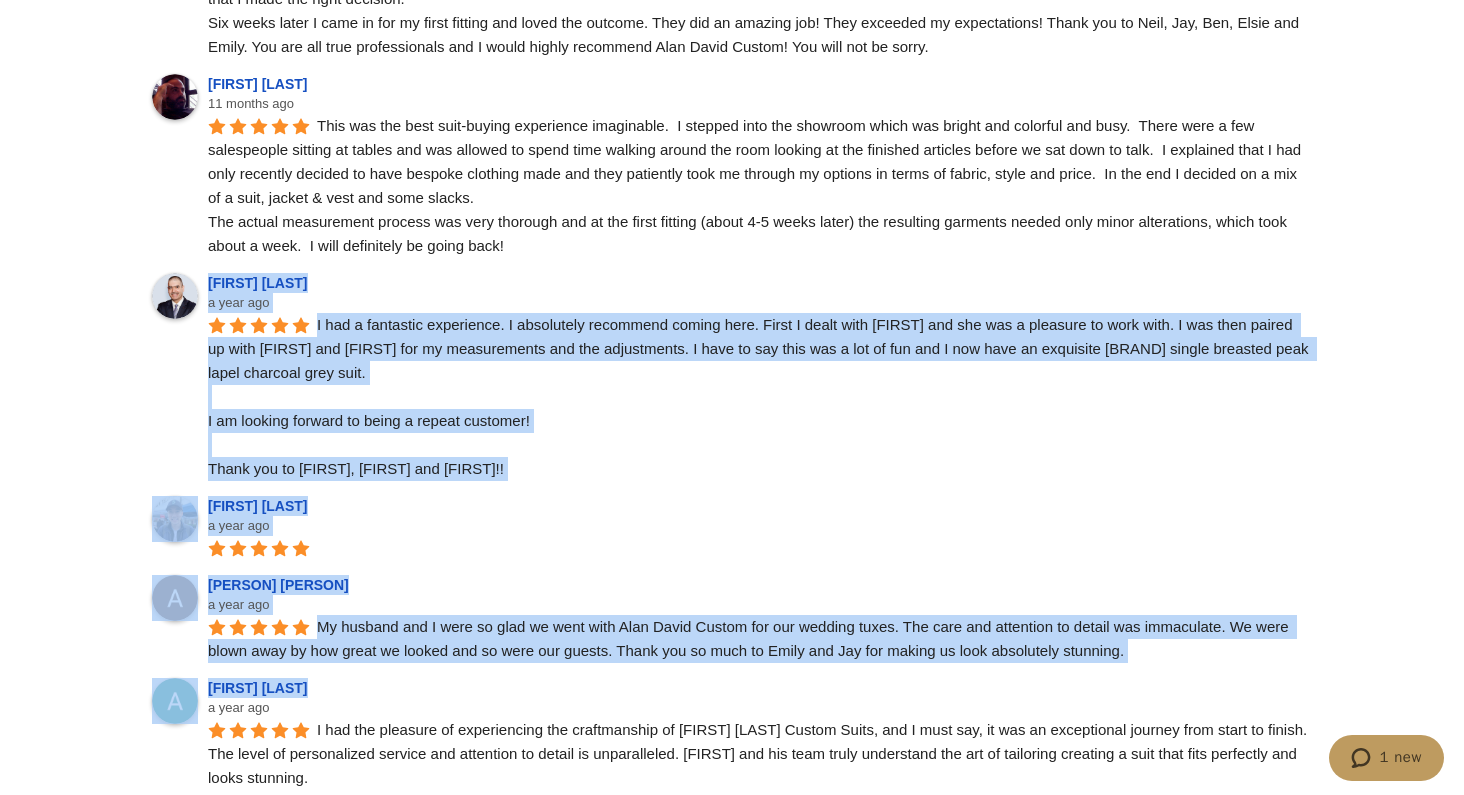 drag, startPoint x: 663, startPoint y: 714, endPoint x: 686, endPoint y: 292, distance: 422.6263 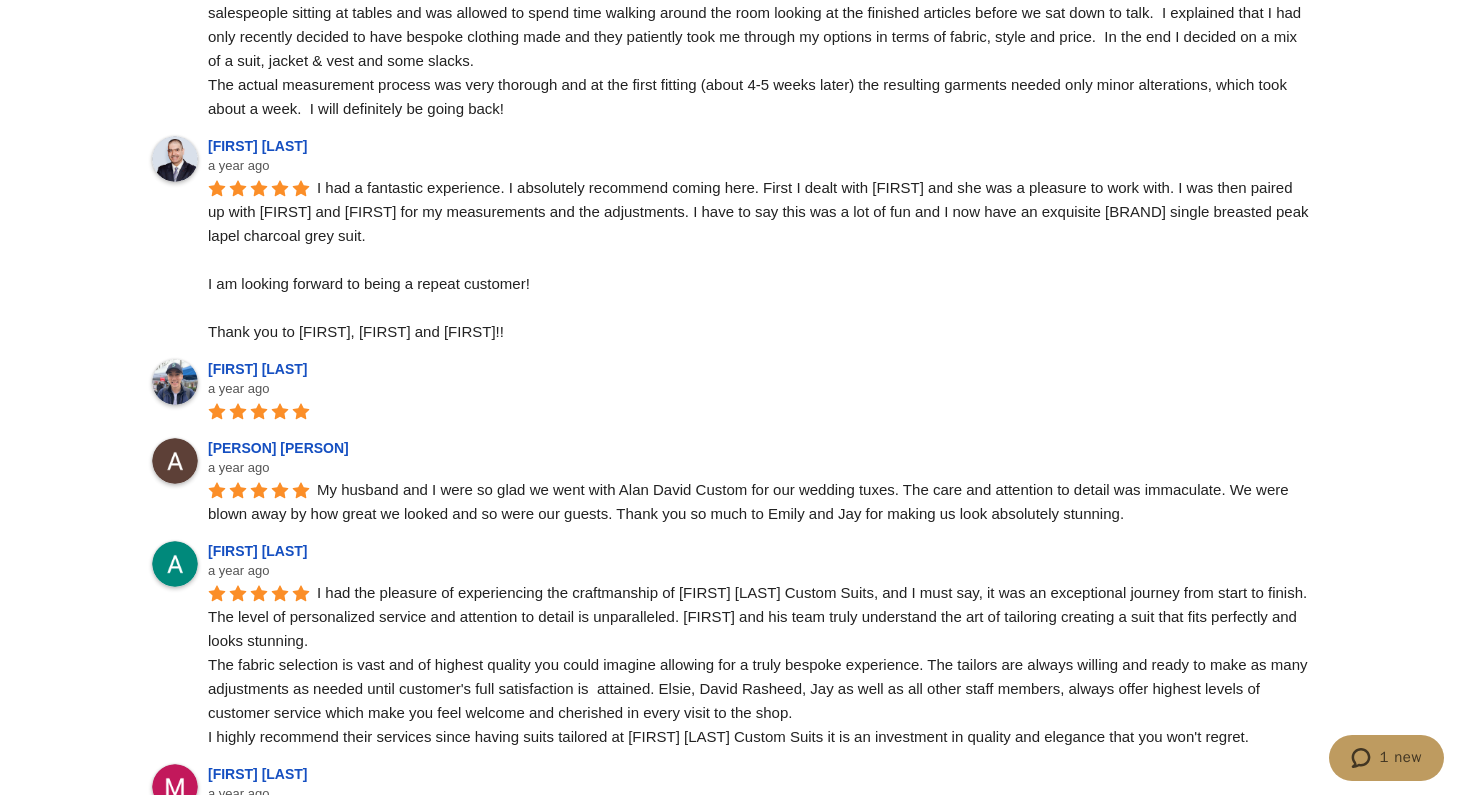 scroll, scrollTop: 5314, scrollLeft: 0, axis: vertical 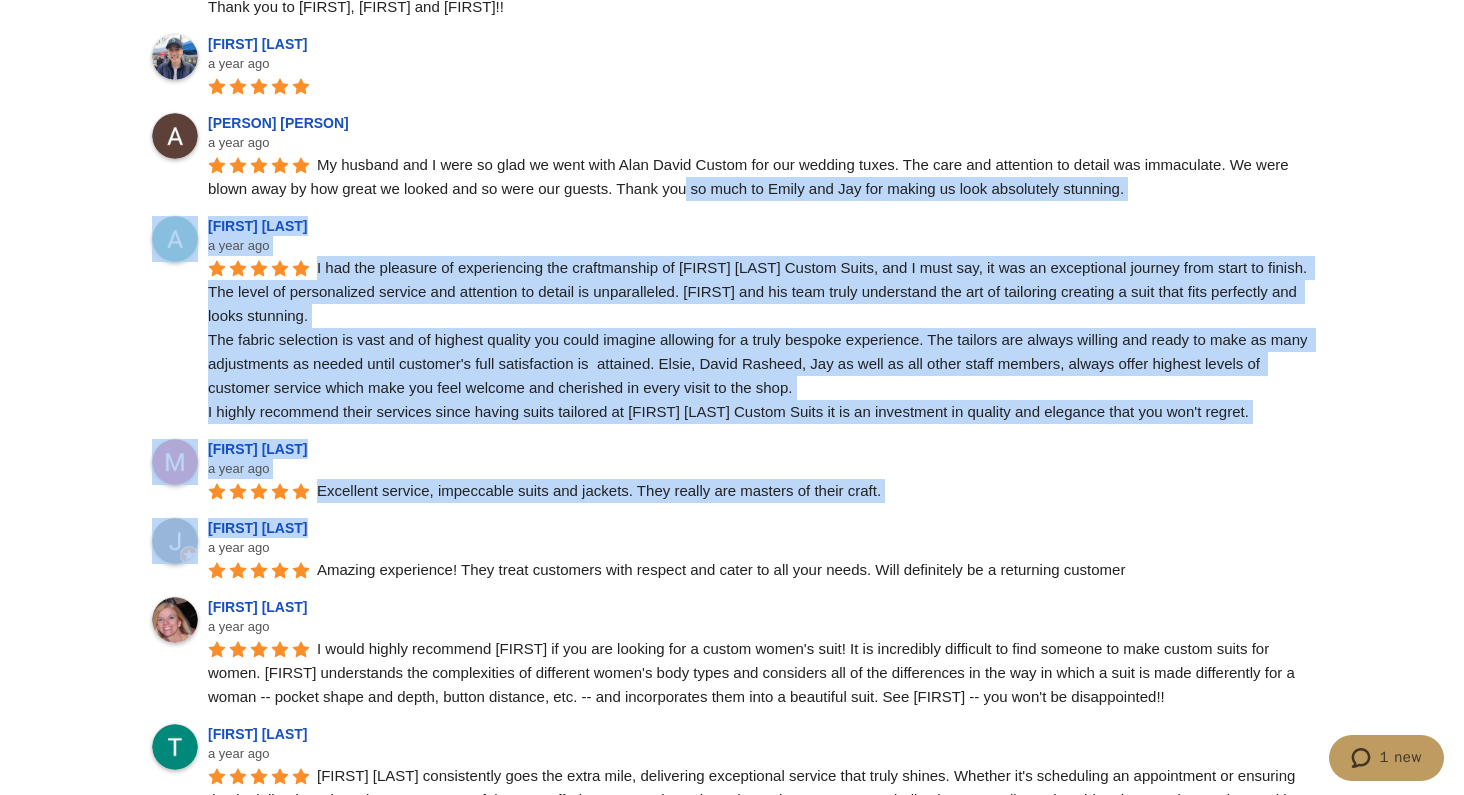 drag, startPoint x: 693, startPoint y: 220, endPoint x: 693, endPoint y: 560, distance: 340 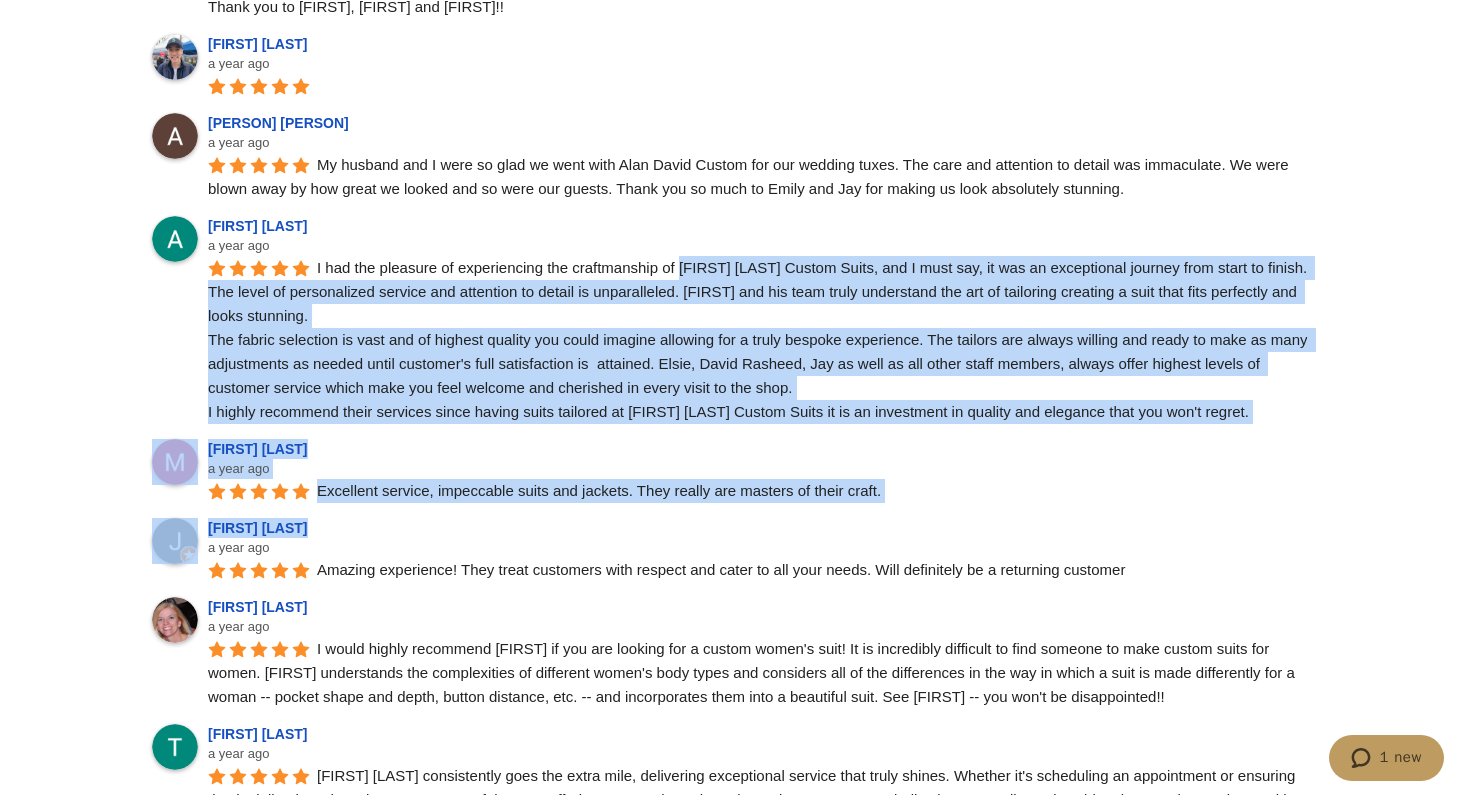 drag, startPoint x: 693, startPoint y: 560, endPoint x: 699, endPoint y: 281, distance: 279.0645 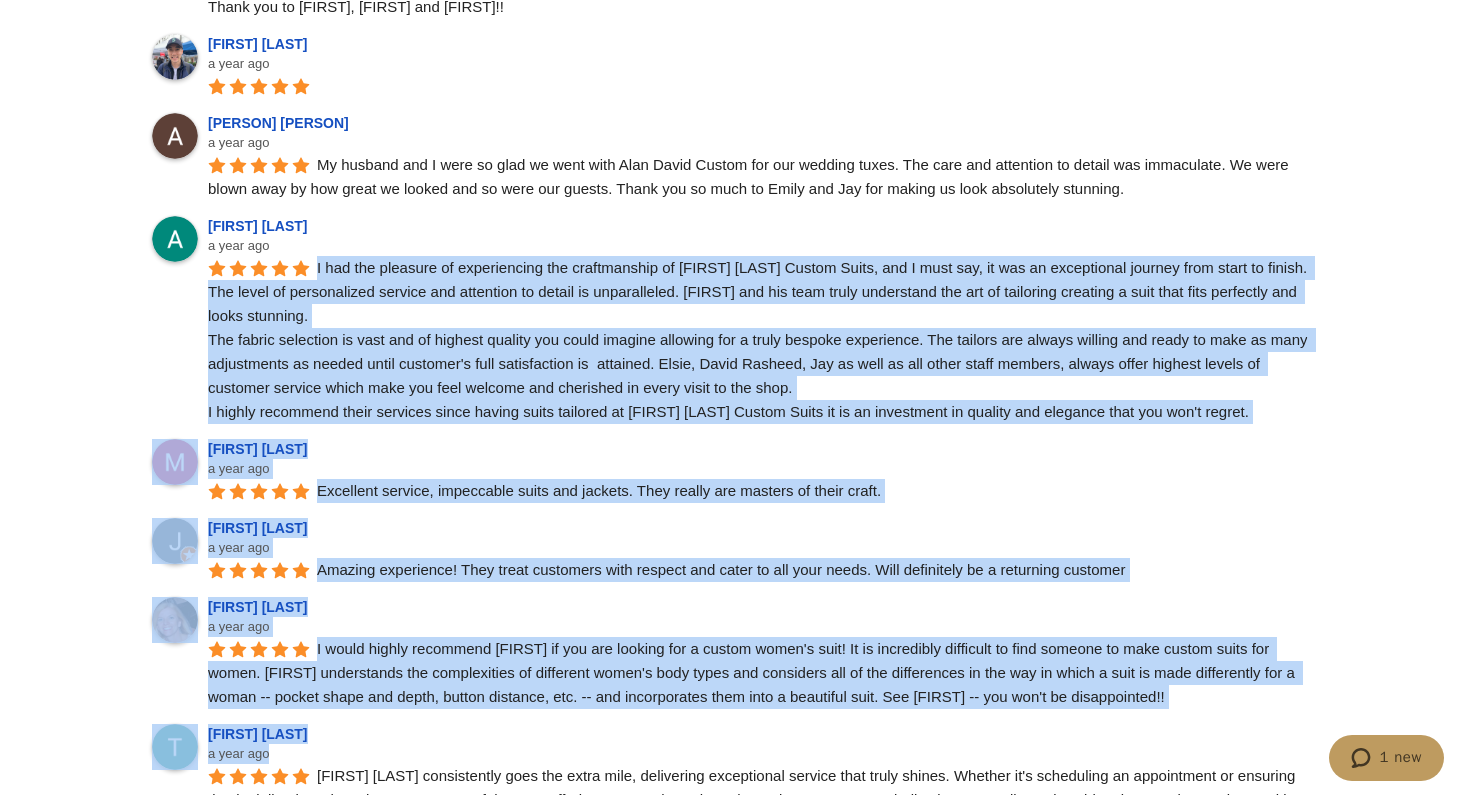 drag, startPoint x: 700, startPoint y: 269, endPoint x: 719, endPoint y: 769, distance: 500.36087 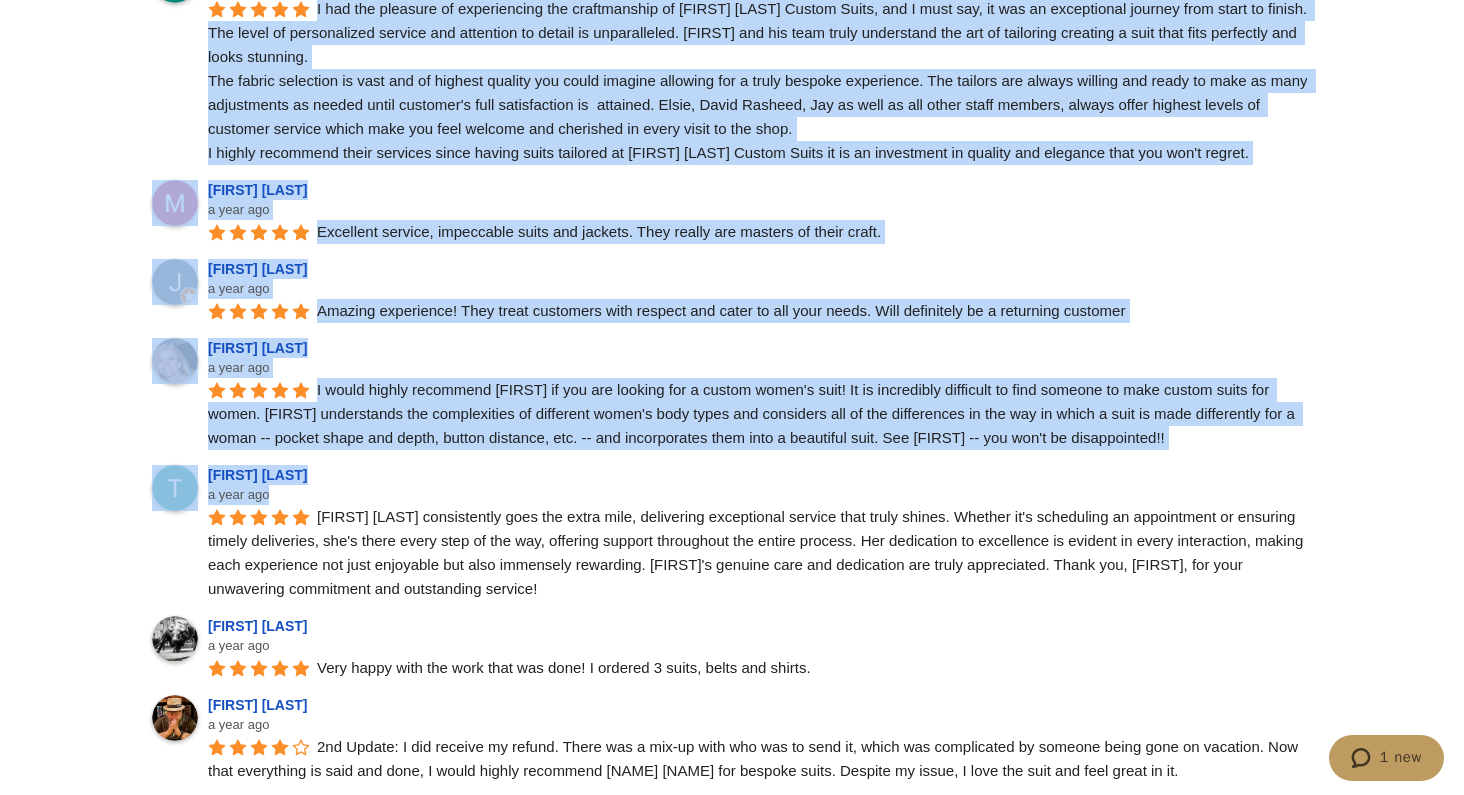 scroll, scrollTop: 5927, scrollLeft: 0, axis: vertical 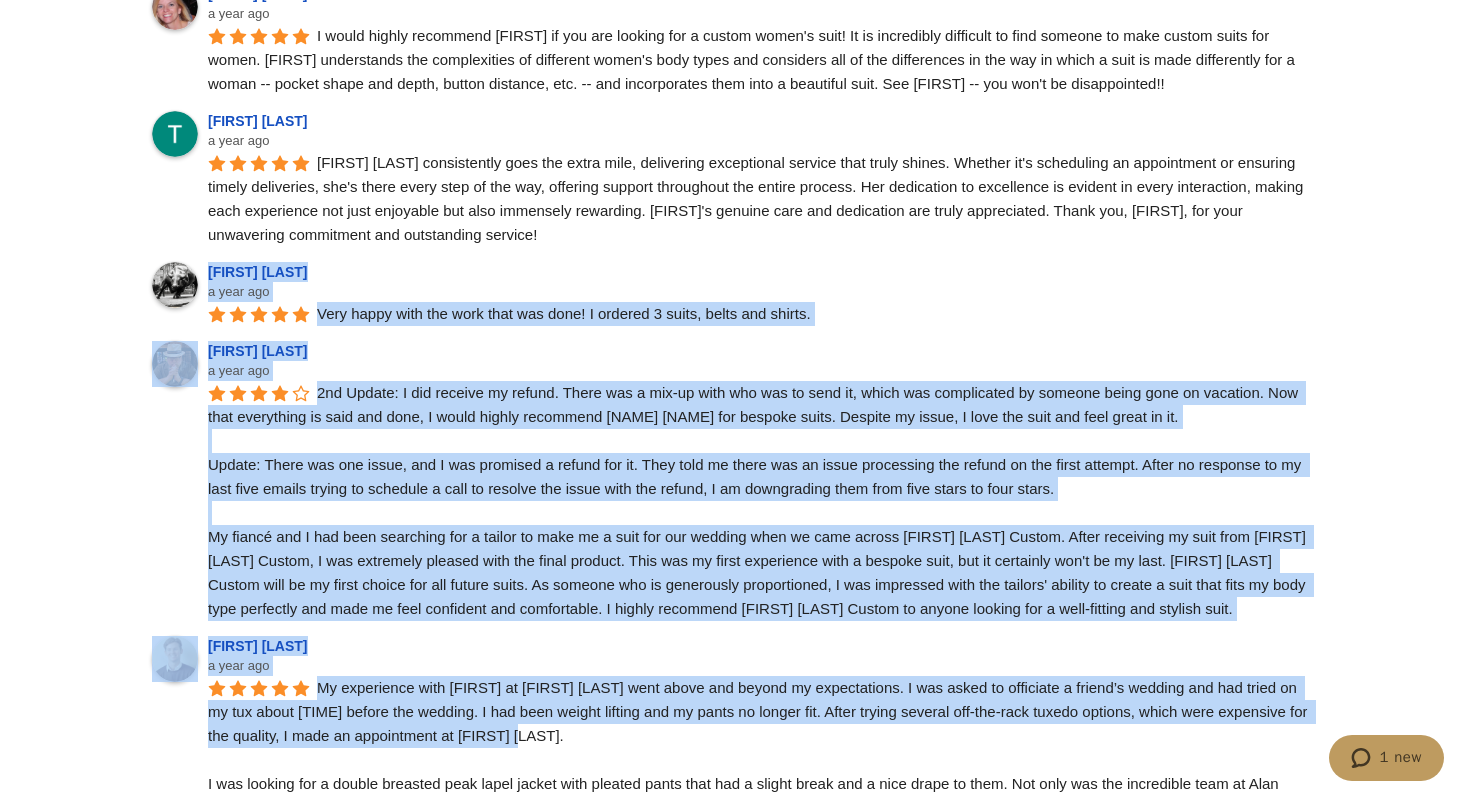 drag, startPoint x: 727, startPoint y: 755, endPoint x: 788, endPoint y: 282, distance: 476.91718 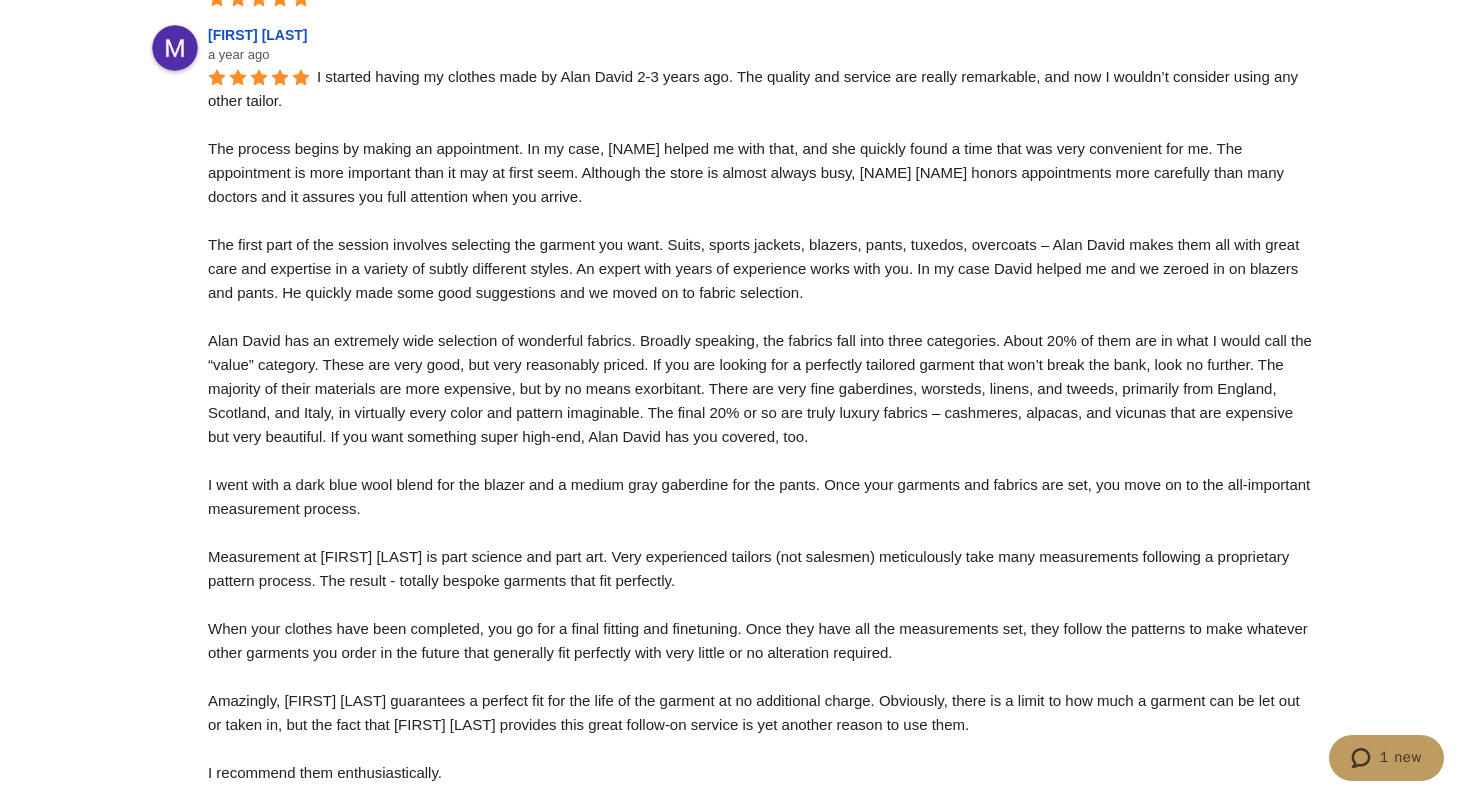 scroll, scrollTop: 7039, scrollLeft: 0, axis: vertical 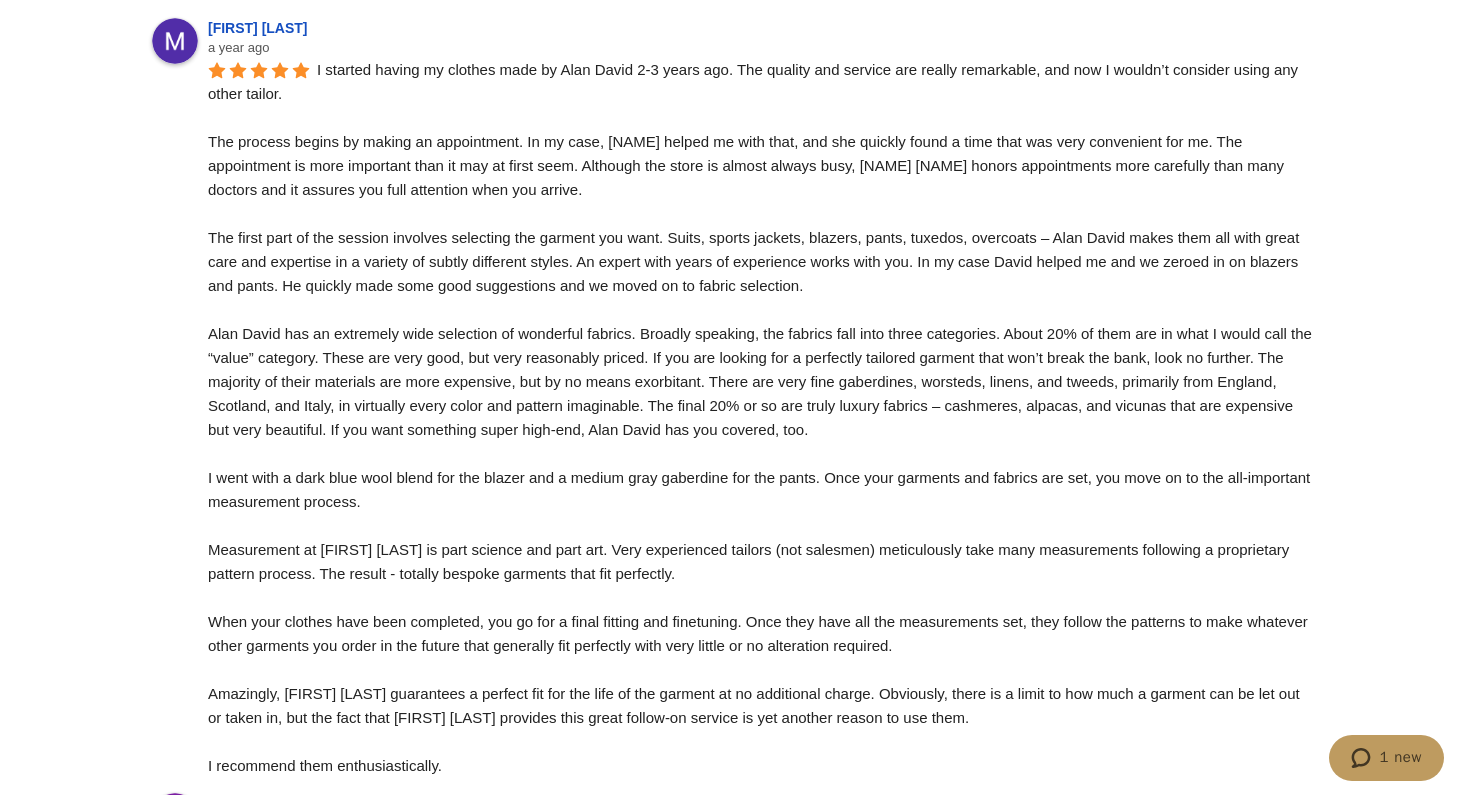 click on "I started having my clothes made by Alan David 2-3 years ago. The quality and service are really remarkable, and now I wouldn’t consider using any other tailor. The process begins by making an appointment. In my case, Elsie helped me with that, and she quickly found a time that was very convenient for me. The appointment is more important than it may at first seem. Although the store is almost always busy, Alan David honors appointments more carefully than many doctors and it assures you full attention when you arrive. The first part of the session involves selecting the garment you want. Suits, sports jackets, blazers, pants, tuxedos, overcoats – Alan David makes them all with great care and expertise in a variety of subtly different styles. An expert with years of experience works with you. In my case David helped me and we zeroed in on blazers and pants. He quickly made some good suggestions and we moved on to fabric selection. I recommend them enthusiastically." at bounding box center (762, 417) 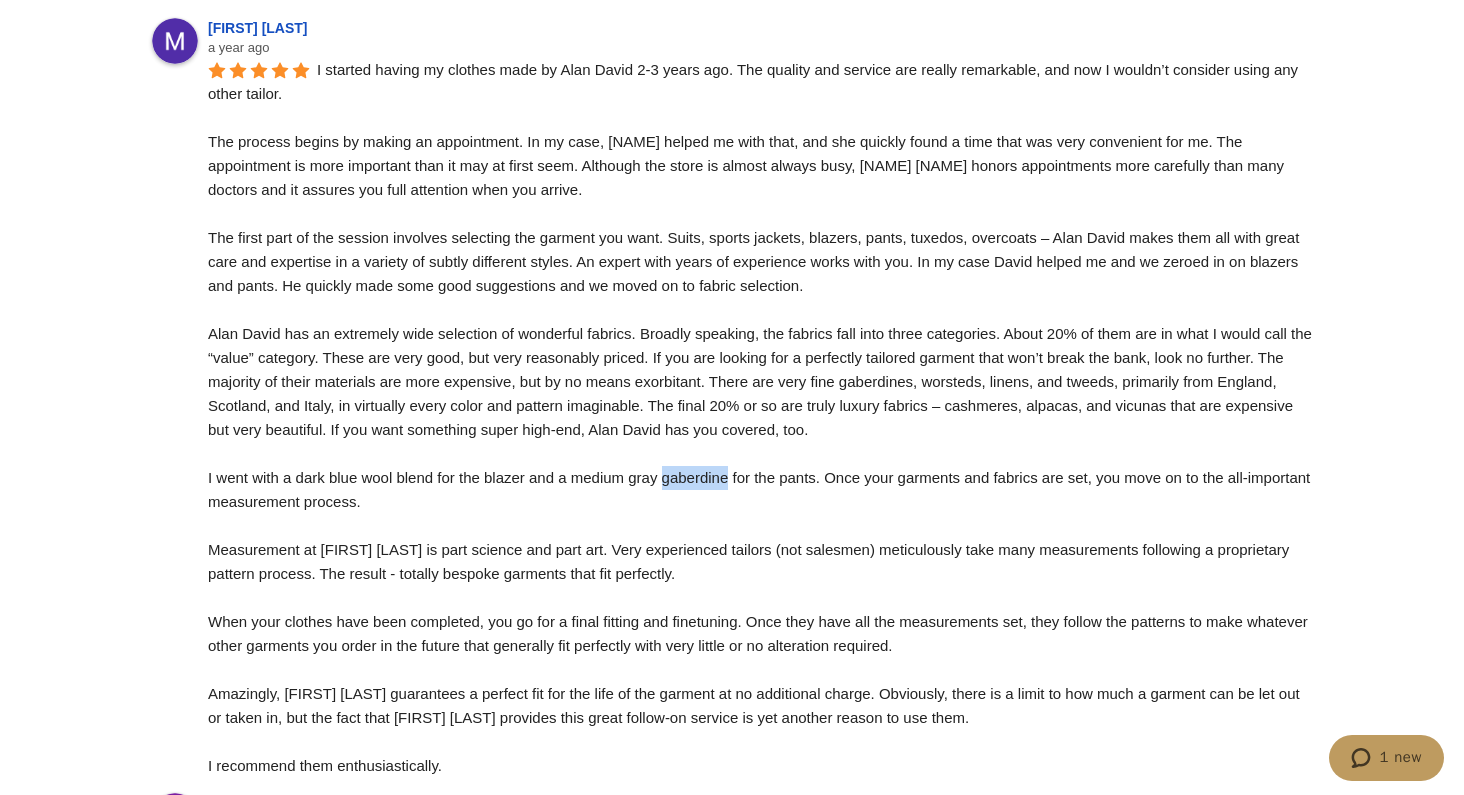 click on "I started having my clothes made by Alan David 2-3 years ago. The quality and service are really remarkable, and now I wouldn’t consider using any other tailor. The process begins by making an appointment. In my case, Elsie helped me with that, and she quickly found a time that was very convenient for me. The appointment is more important than it may at first seem. Although the store is almost always busy, Alan David honors appointments more carefully than many doctors and it assures you full attention when you arrive. The first part of the session involves selecting the garment you want. Suits, sports jackets, blazers, pants, tuxedos, overcoats – Alan David makes them all with great care and expertise in a variety of subtly different styles. An expert with years of experience works with you. In my case David helped me and we zeroed in on blazers and pants. He quickly made some good suggestions and we moved on to fabric selection. I recommend them enthusiastically." at bounding box center [762, 417] 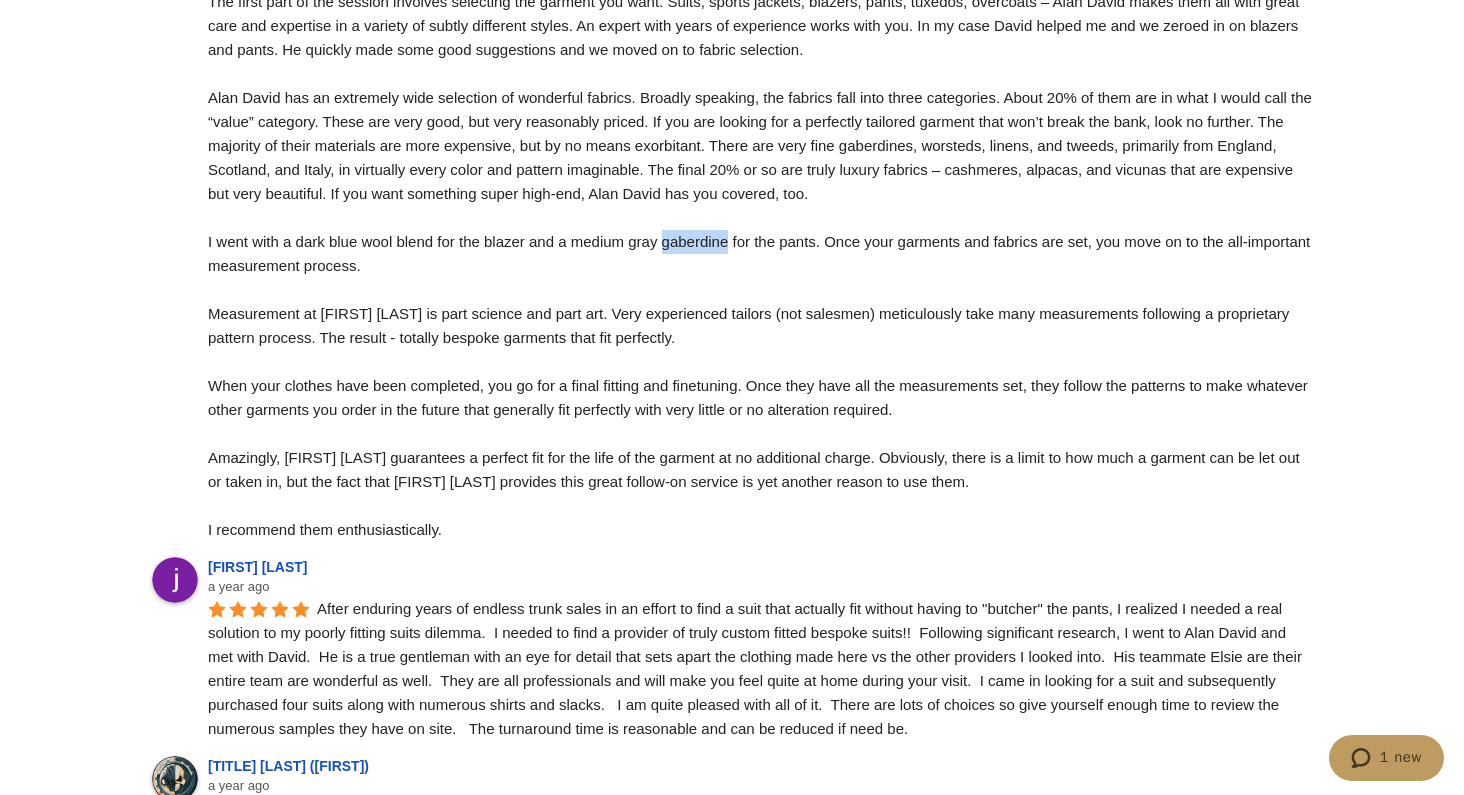 scroll, scrollTop: 7274, scrollLeft: 0, axis: vertical 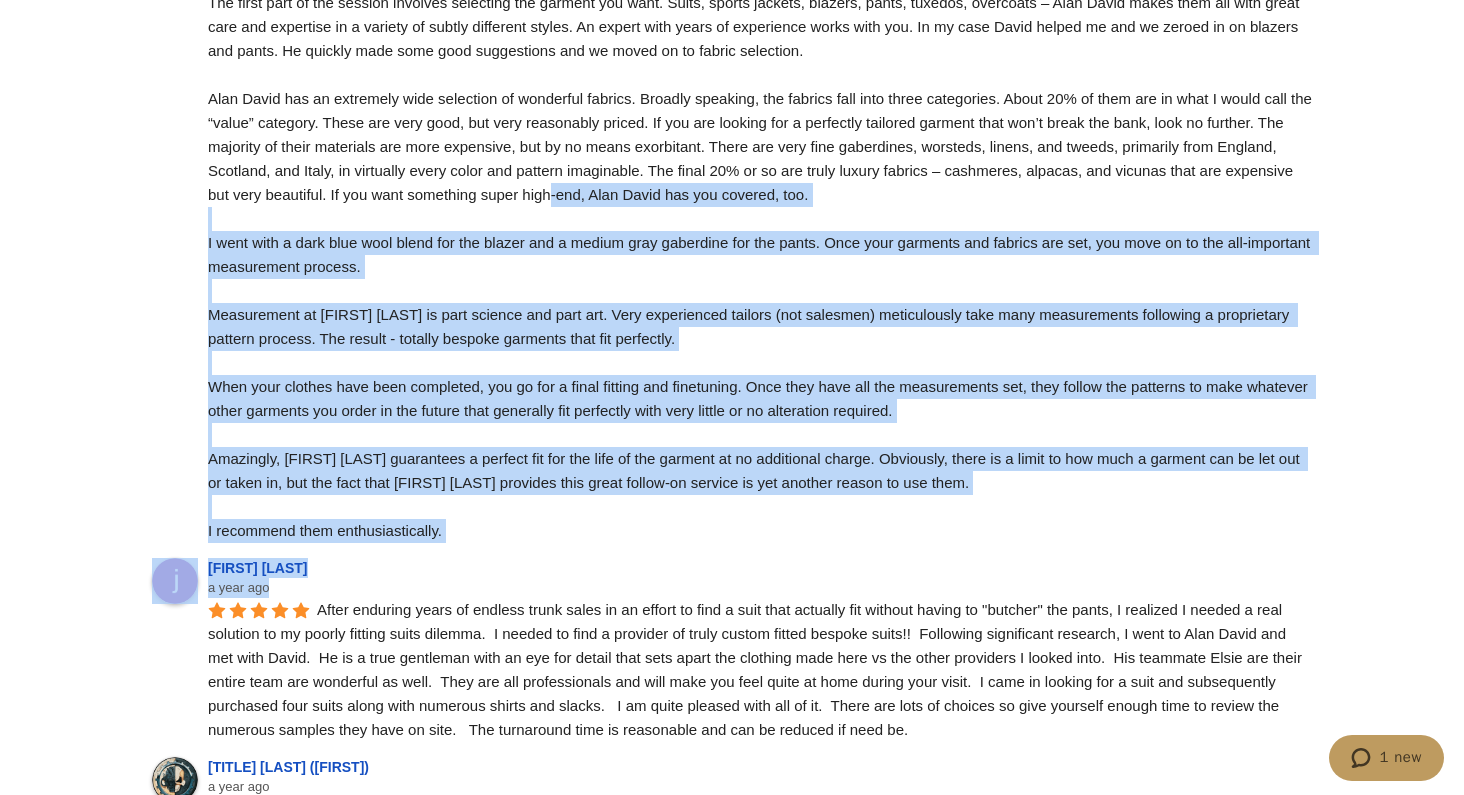 drag, startPoint x: 550, startPoint y: 606, endPoint x: 557, endPoint y: 229, distance: 377.06497 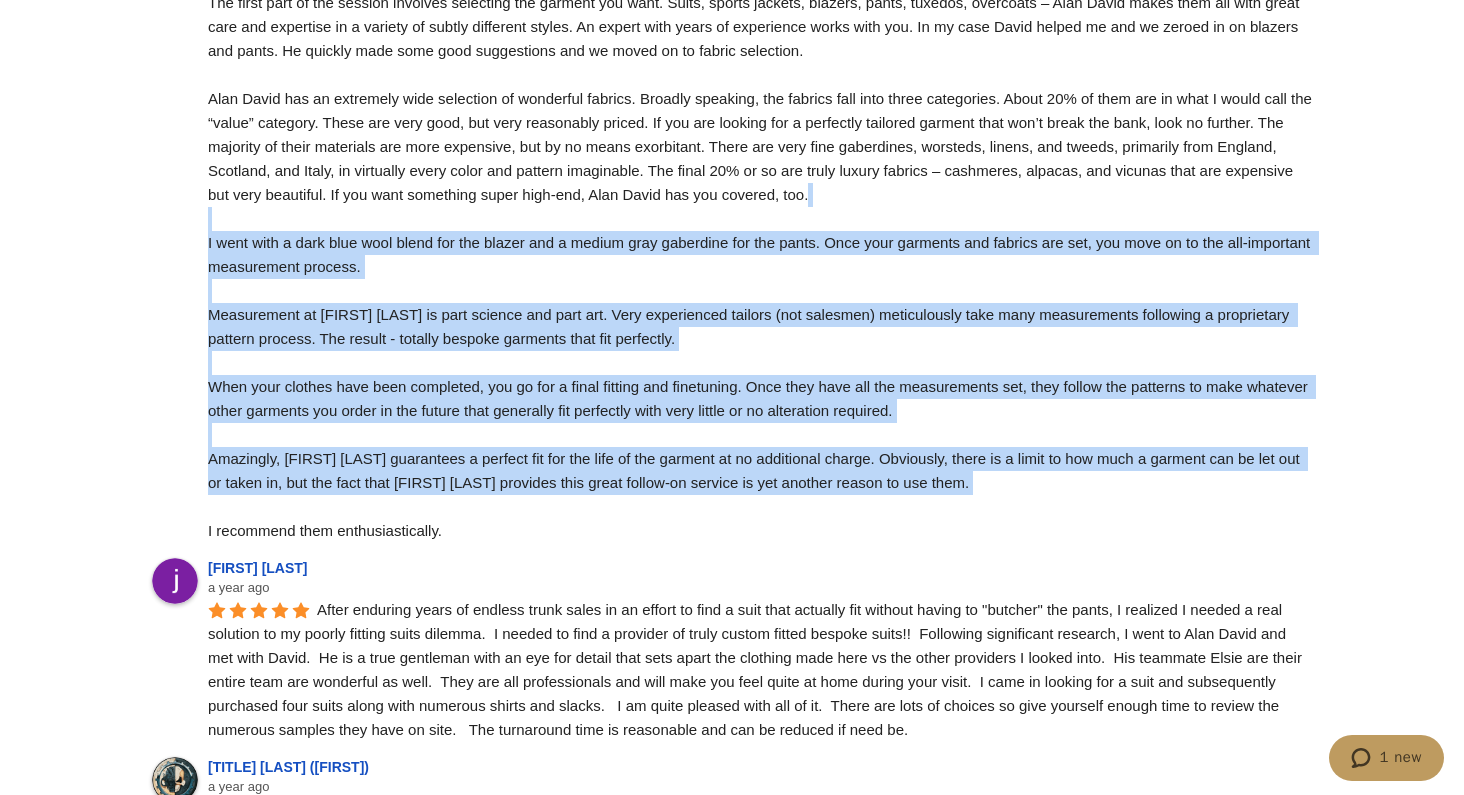 drag, startPoint x: 556, startPoint y: 241, endPoint x: 577, endPoint y: 542, distance: 301.73166 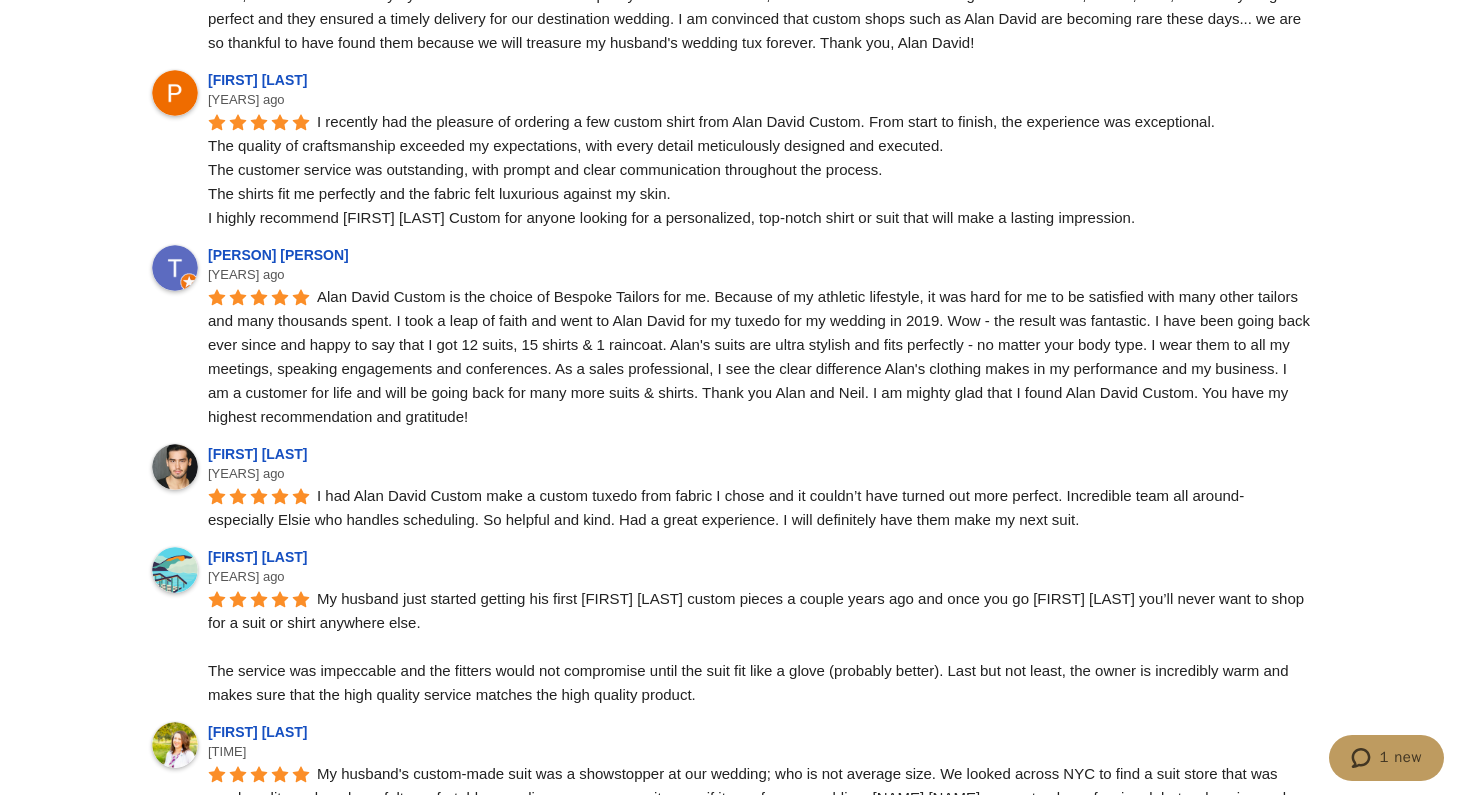 scroll, scrollTop: 8307, scrollLeft: 0, axis: vertical 